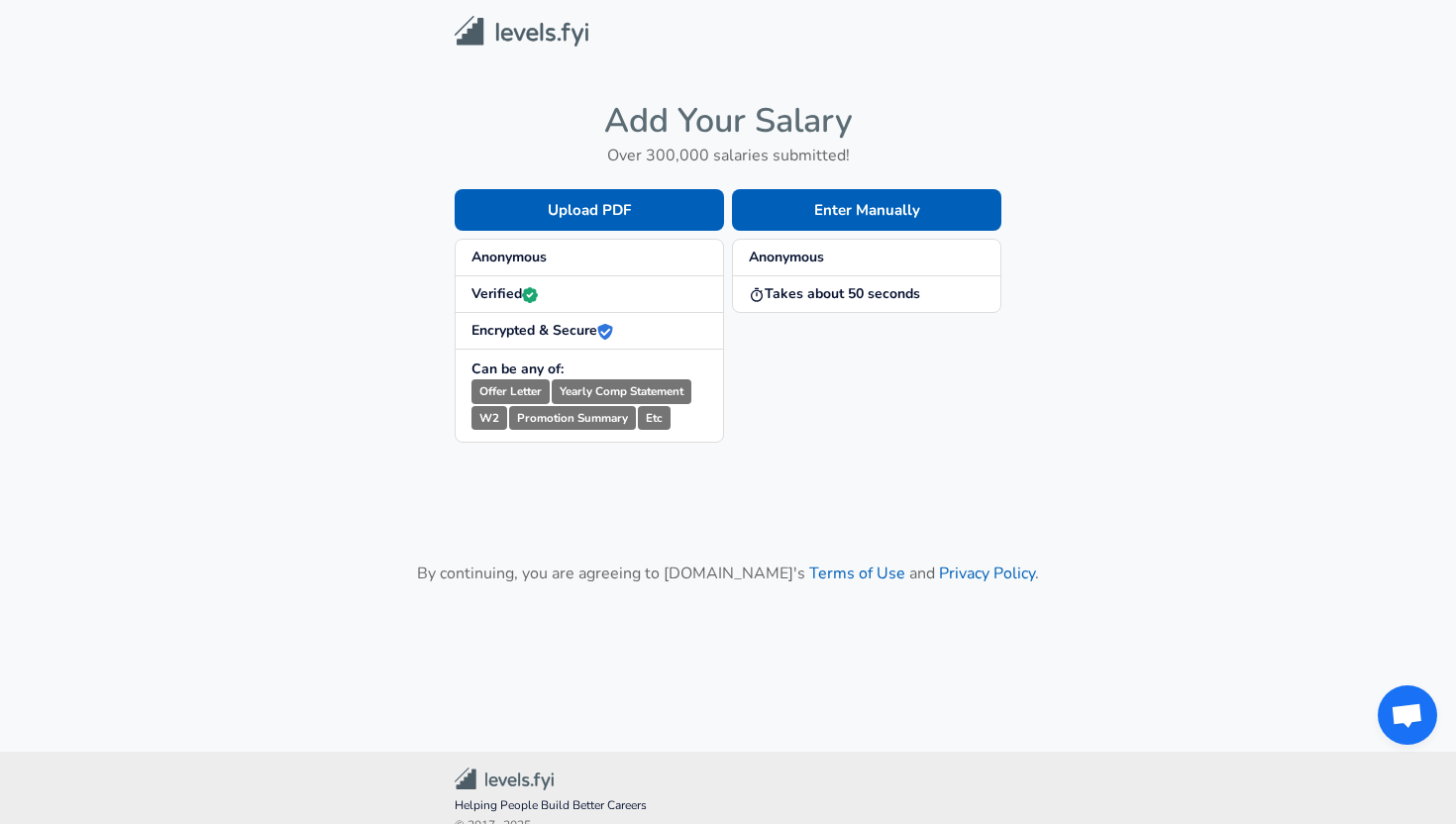 scroll, scrollTop: 0, scrollLeft: 0, axis: both 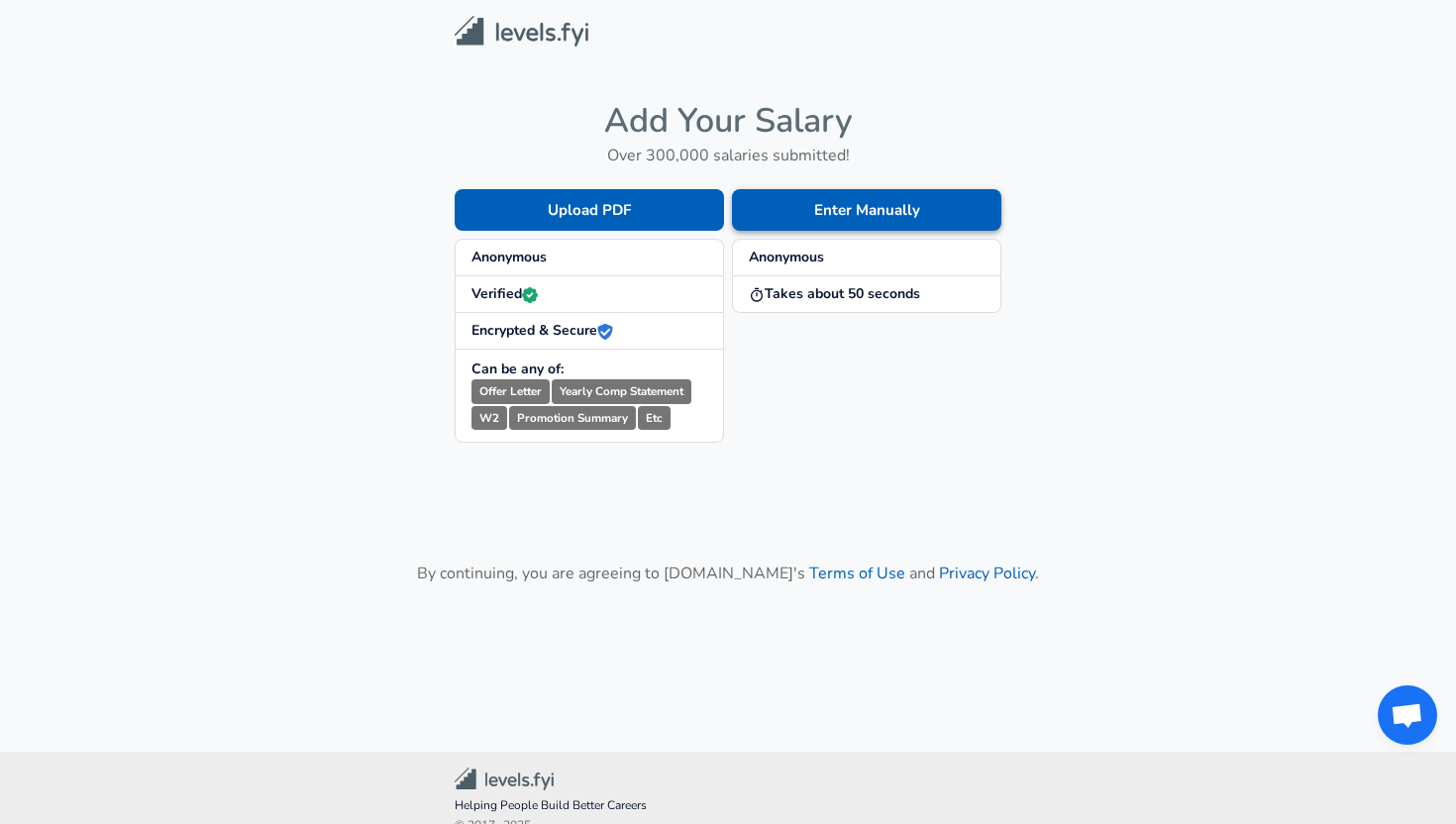 click on "Enter Manually" at bounding box center (867, 210) 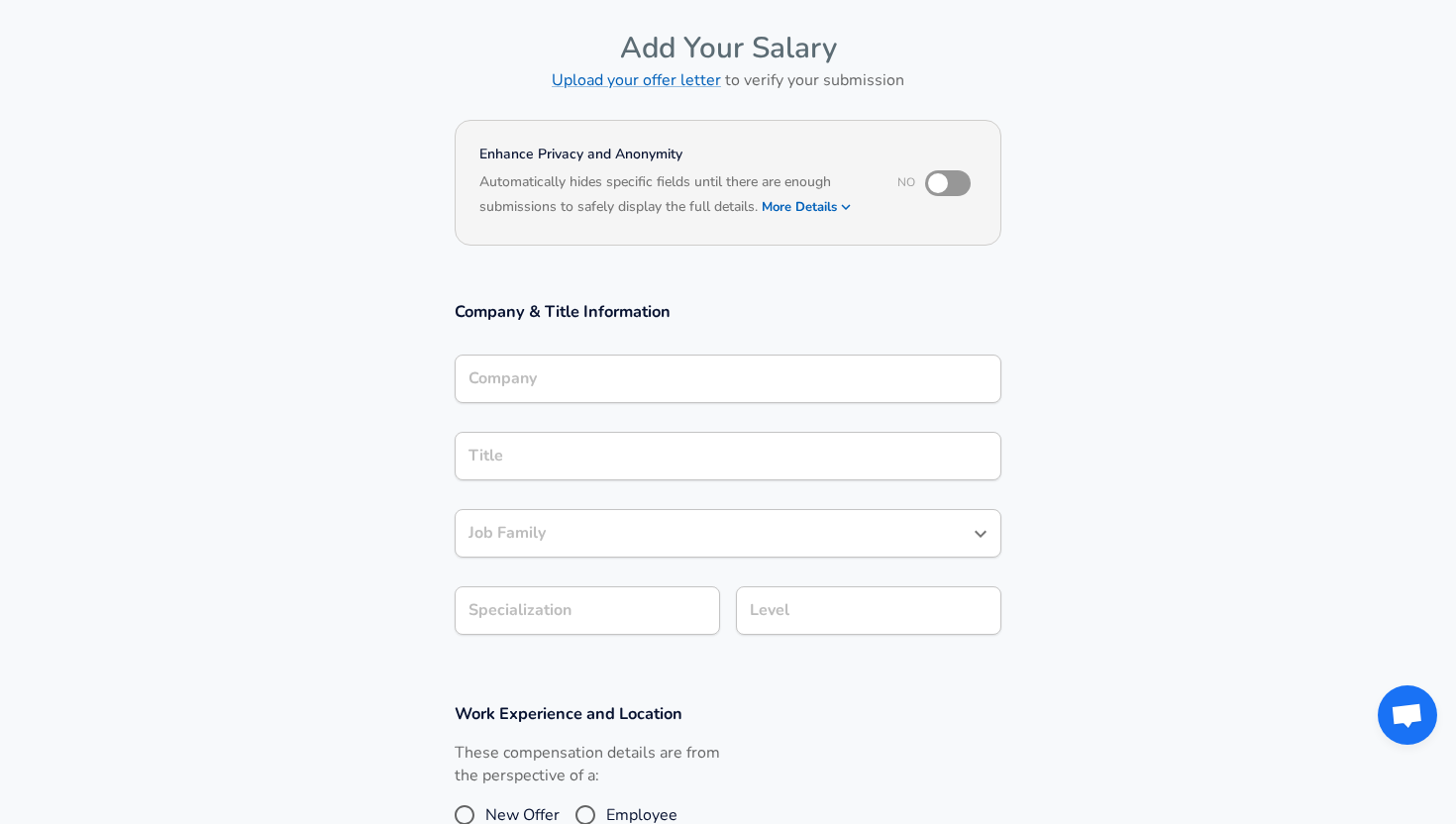 scroll, scrollTop: 0, scrollLeft: 0, axis: both 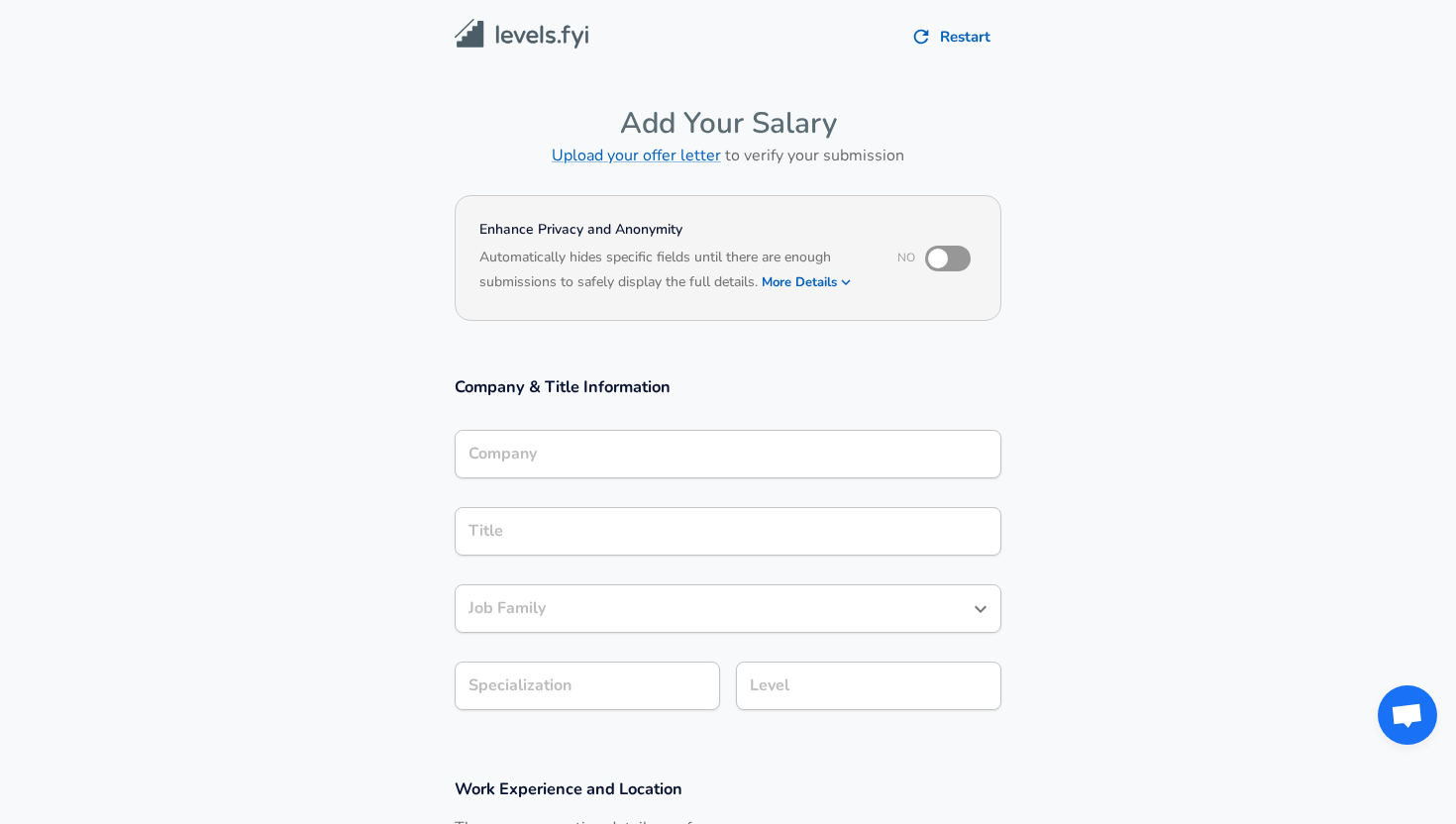 click on "Company" at bounding box center (728, 454) 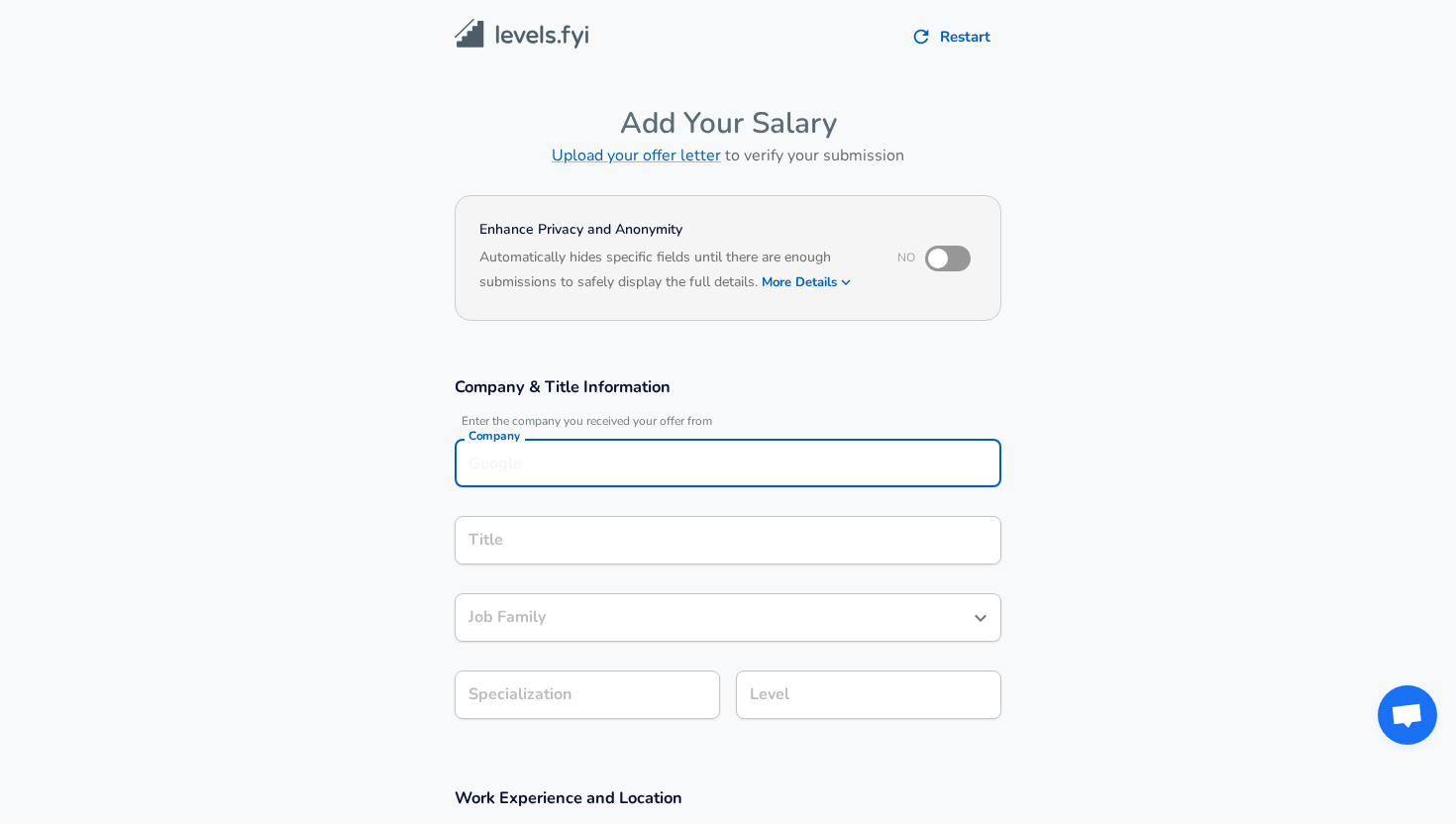 scroll, scrollTop: 20, scrollLeft: 0, axis: vertical 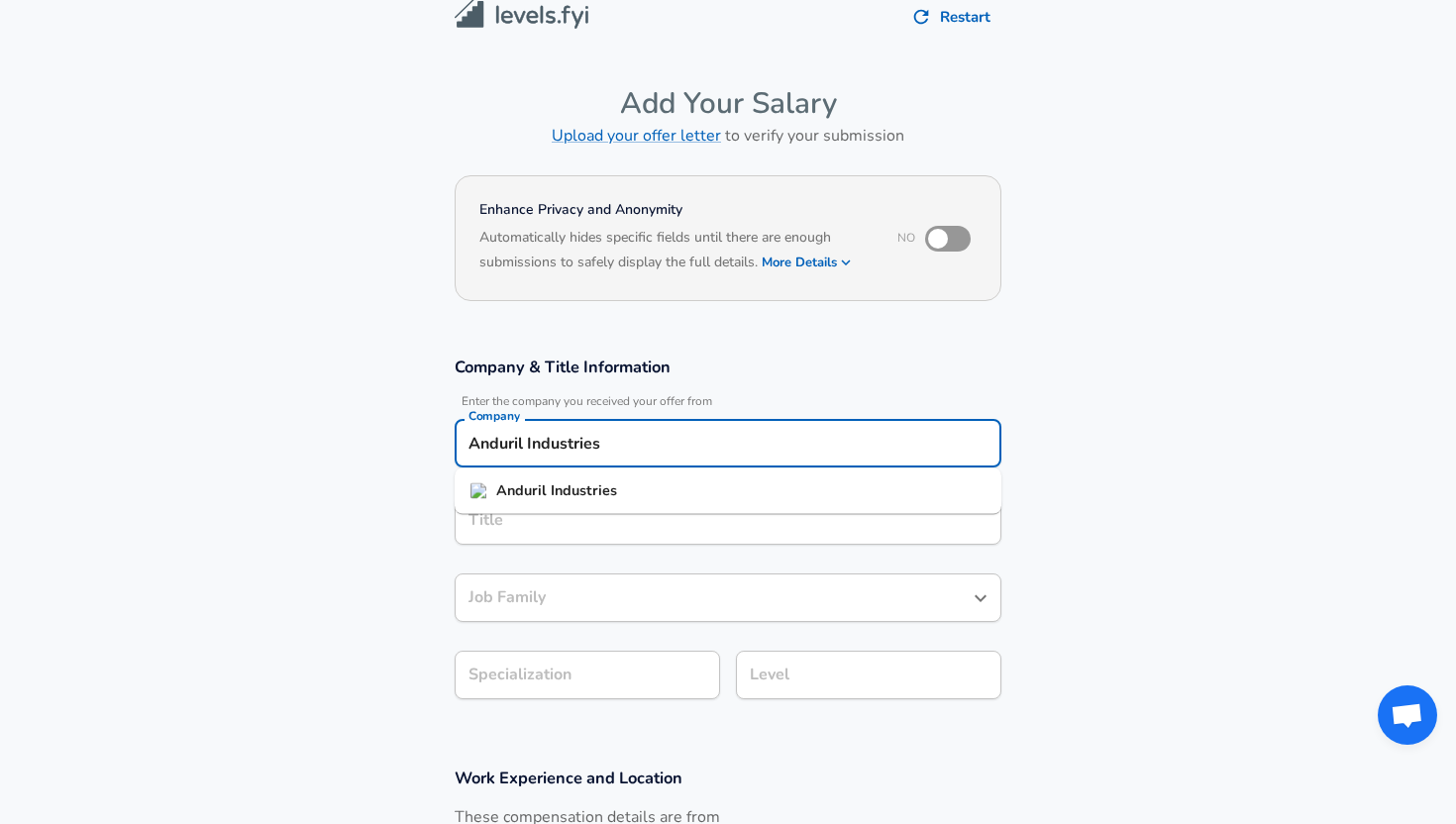 click on "Anduril     Industries" at bounding box center (728, 491) 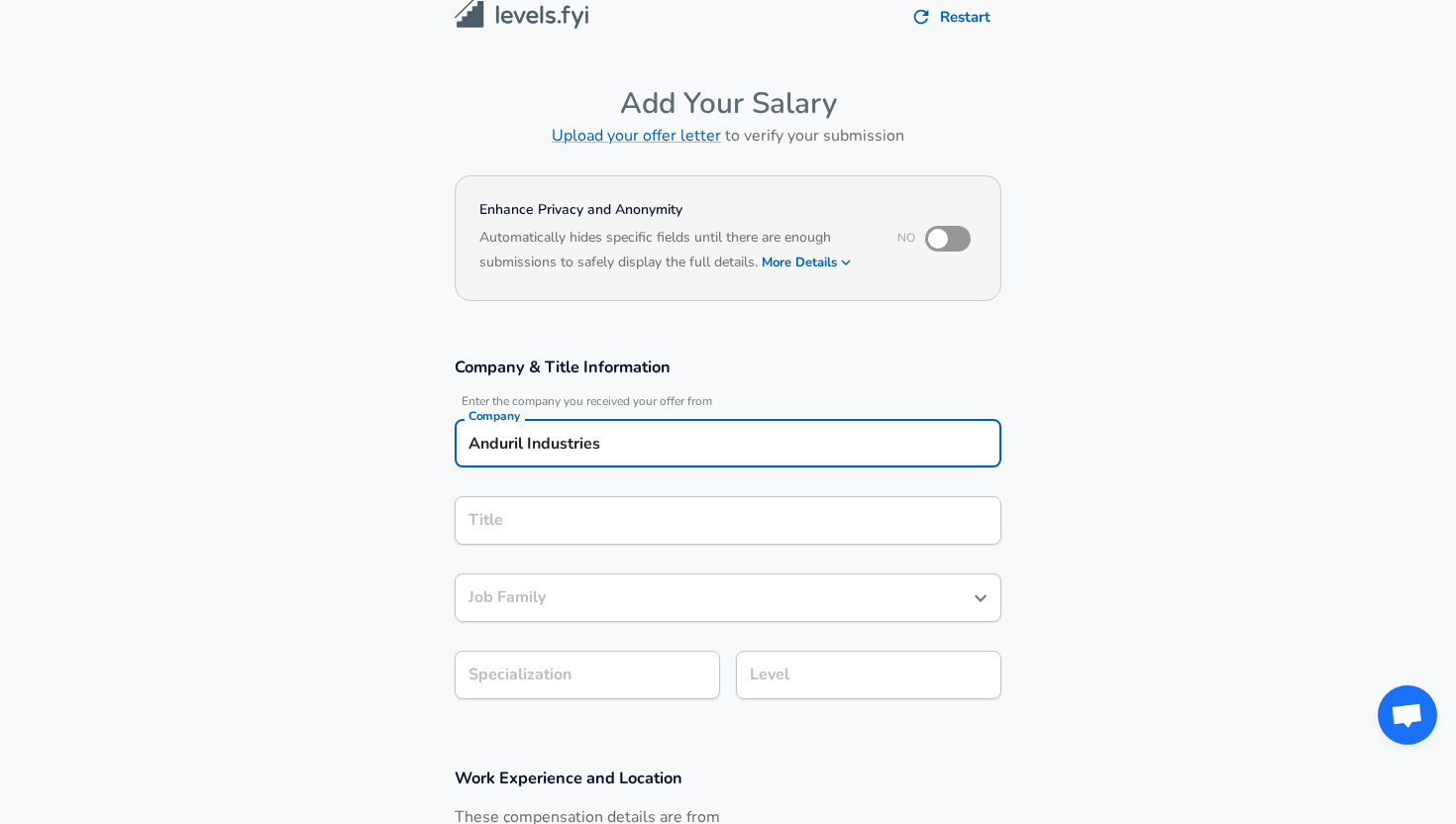 type on "Anduril Industries" 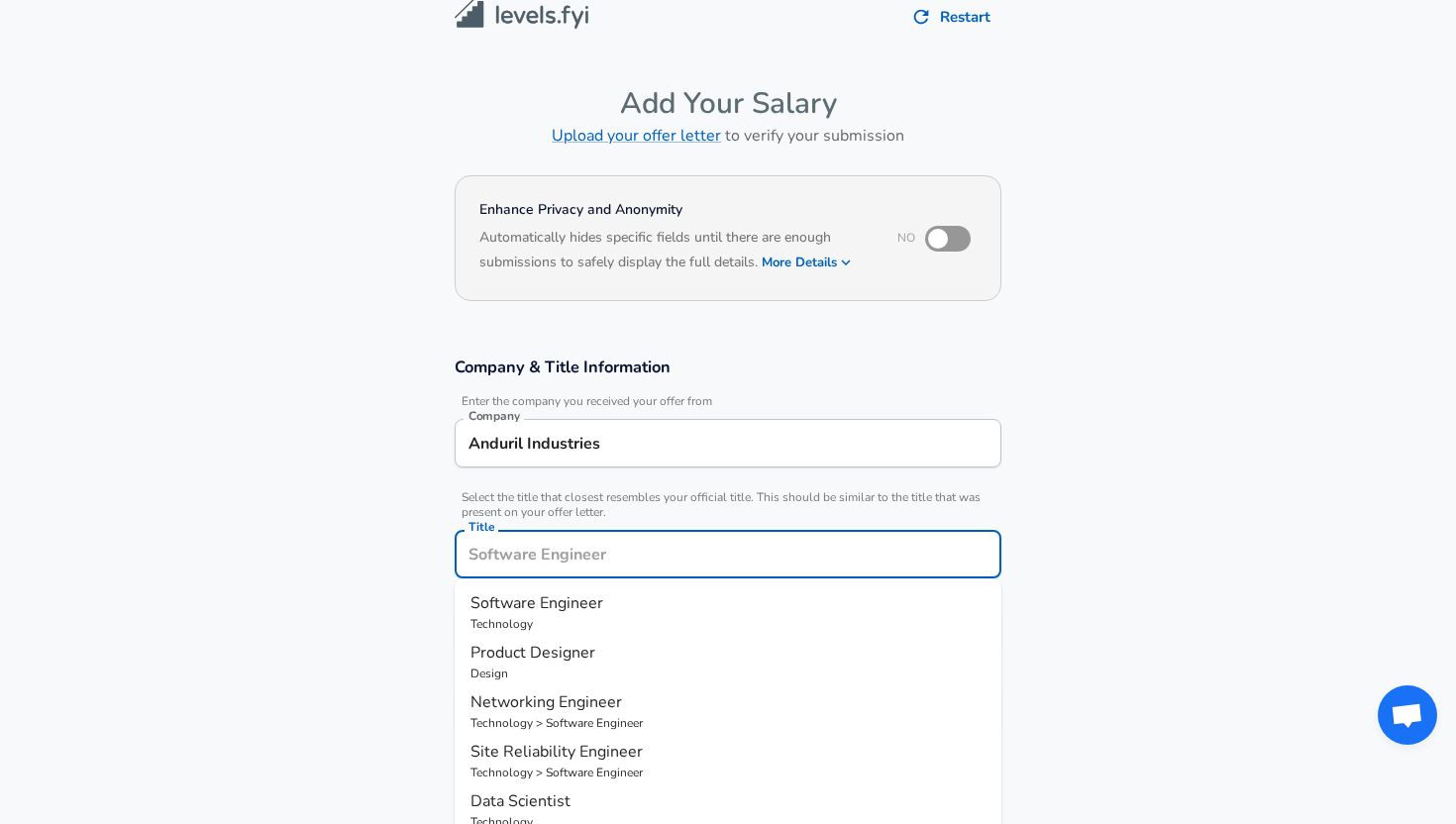 click on "Title" at bounding box center [728, 554] 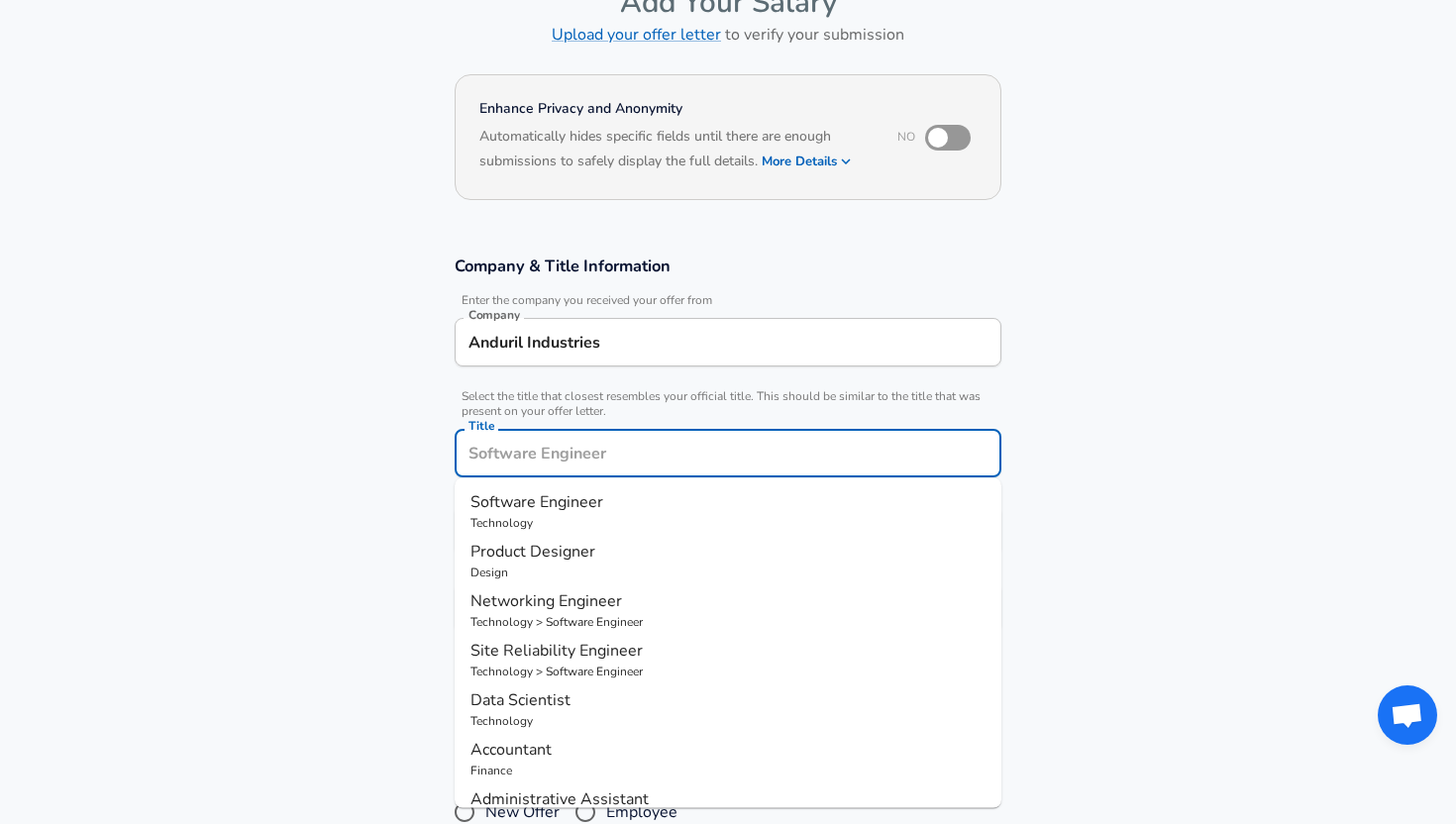scroll, scrollTop: 124, scrollLeft: 0, axis: vertical 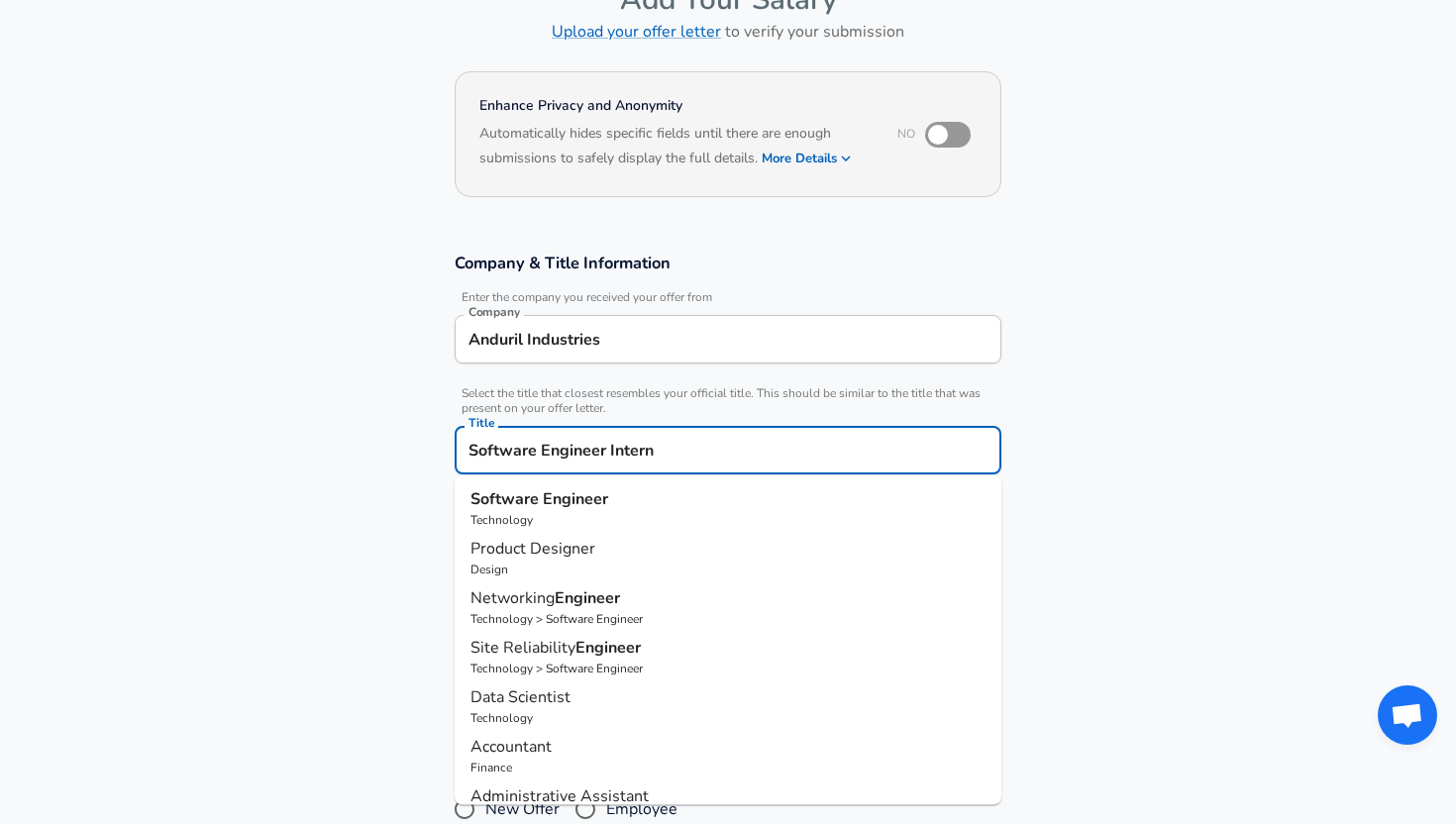 type on "Software Engineer Intern" 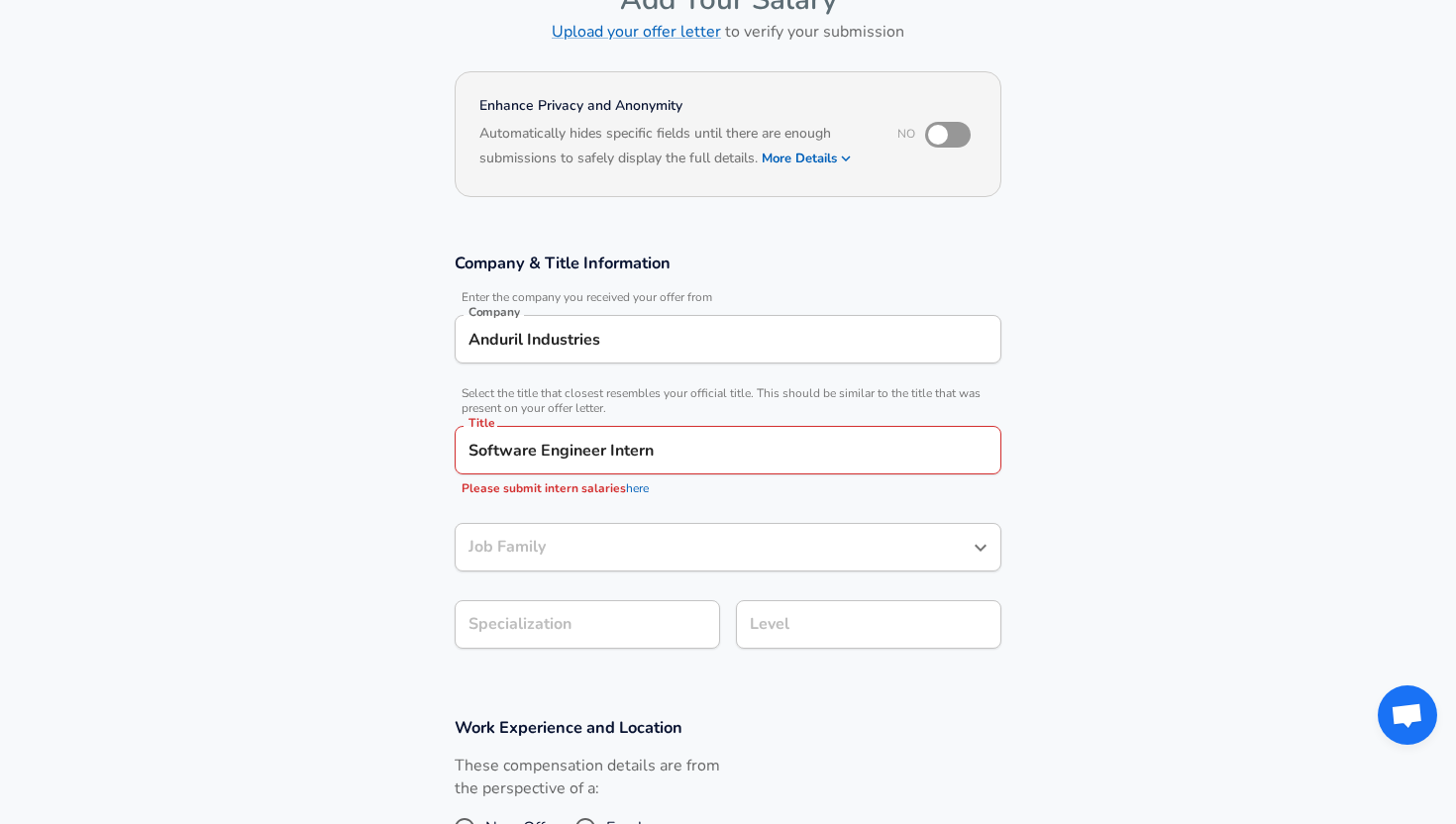 click on "Software Engineer Intern Title" at bounding box center [728, 450] 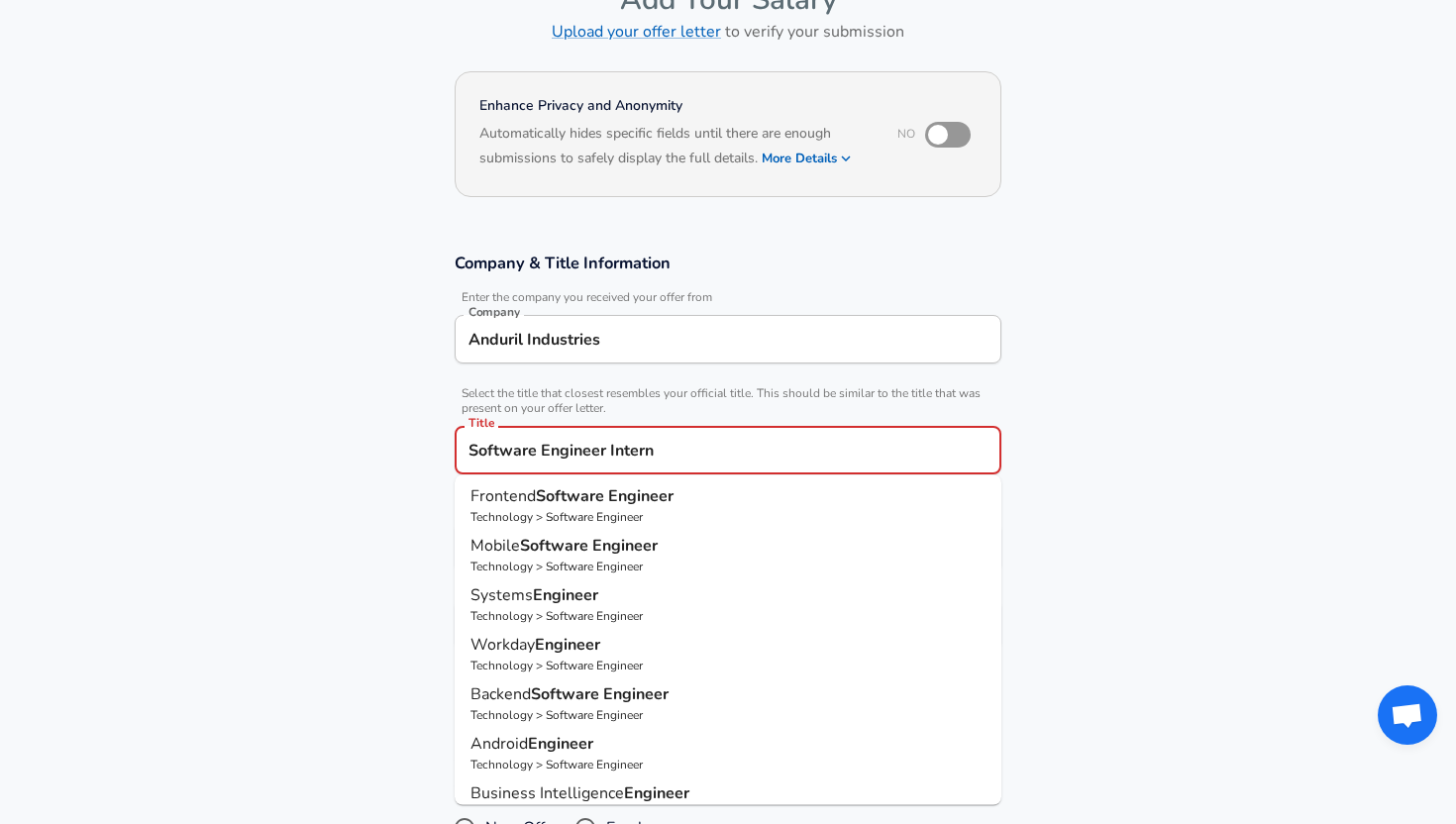 scroll, scrollTop: 181, scrollLeft: 0, axis: vertical 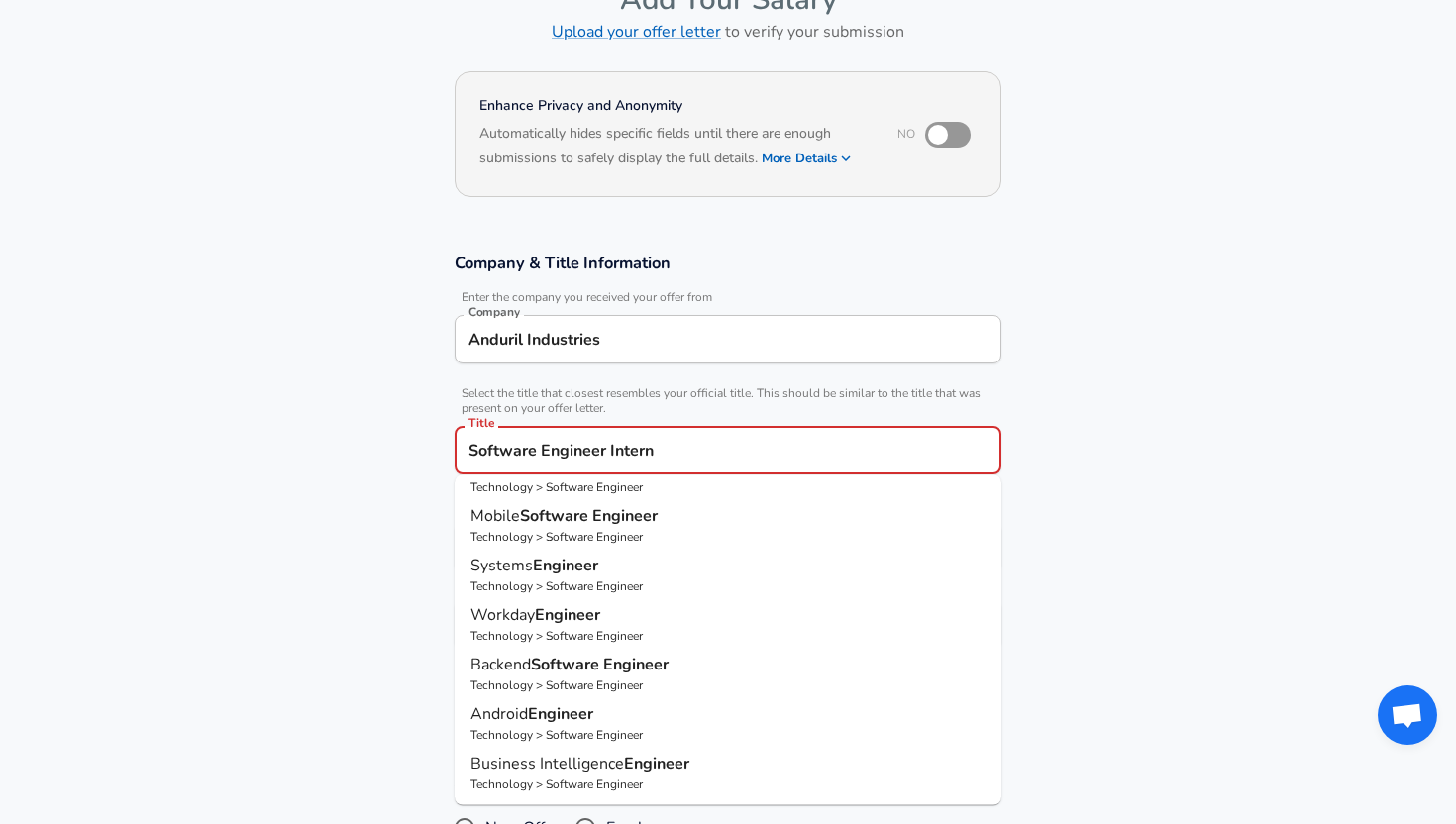 click on "Company & Title Information   Enter the company you received your offer from Company Anduril Industries Company   Select the title that closest resembles your official title. This should be similar to the title that was present on your offer letter. Title Software Engineer Intern Title Please submit intern salaries  here Software     Engineer Technology iOS  Engineer Technology > Software Engineer UX  Engineer Technology > Software Engineer Frontend  Software     Engineer Technology > Software Engineer Mobile  Software     Engineer Technology > Software Engineer Systems  Engineer Technology > Software Engineer Workday  Engineer Technology > Software Engineer Backend  Software     Engineer Technology > Software Engineer Android  Engineer Technology > Software Engineer Business Intelligence  Engineer Technology > Software Engineer Job Family Job Family Specialization Specialization Level Level" at bounding box center [728, 461] 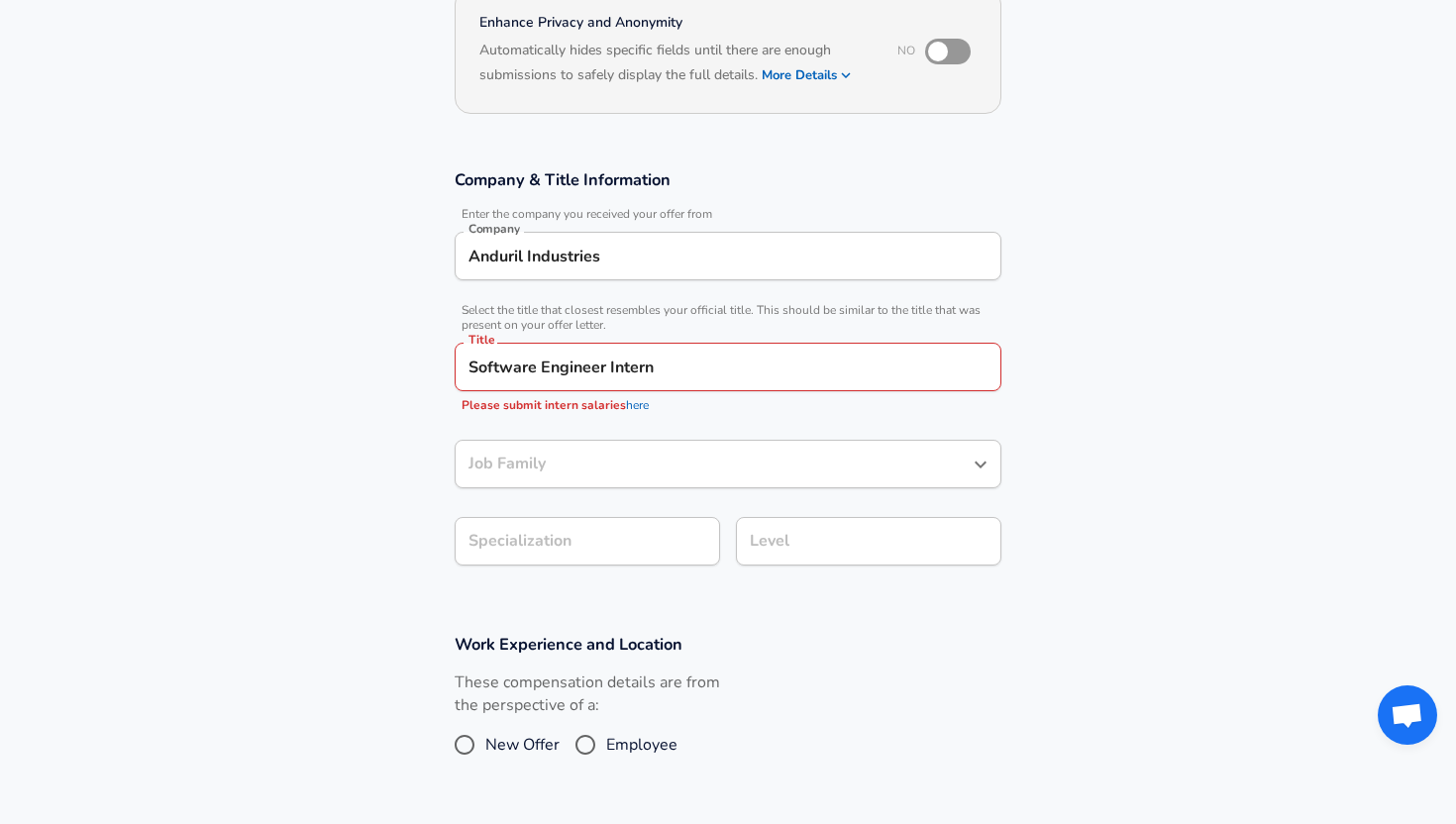 scroll, scrollTop: 223, scrollLeft: 0, axis: vertical 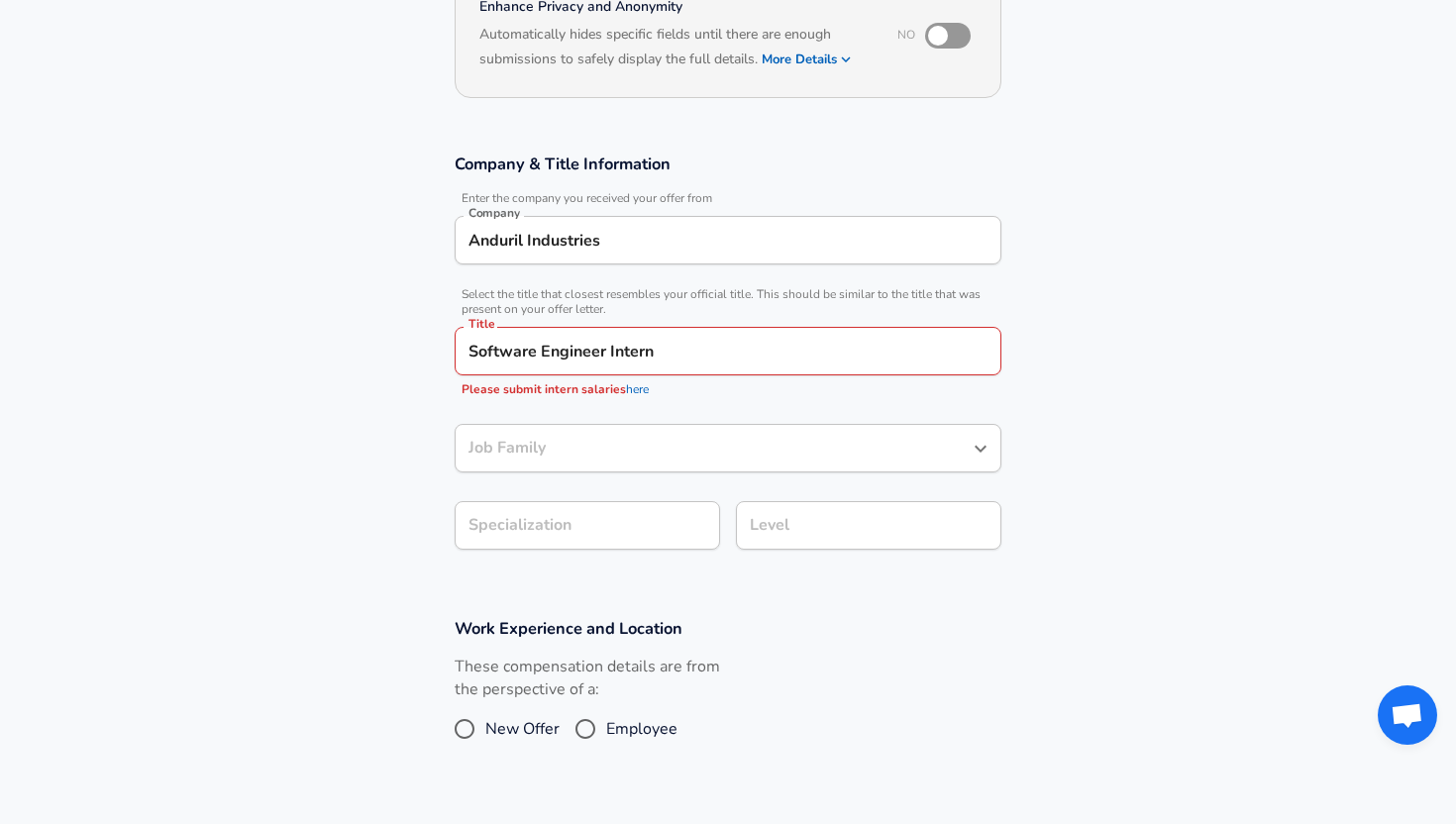 click on "here" at bounding box center (637, 389) 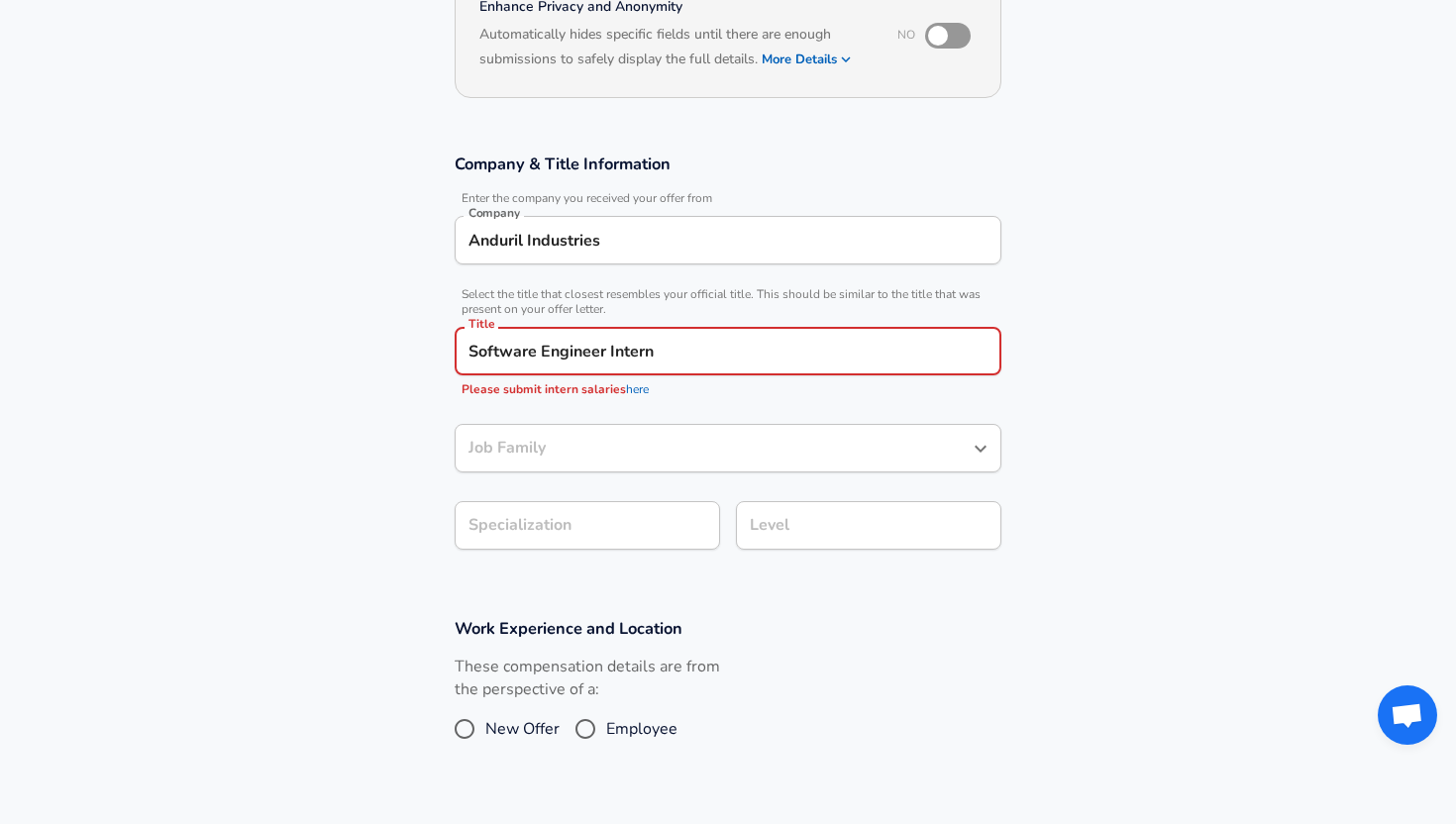 scroll, scrollTop: 0, scrollLeft: 0, axis: both 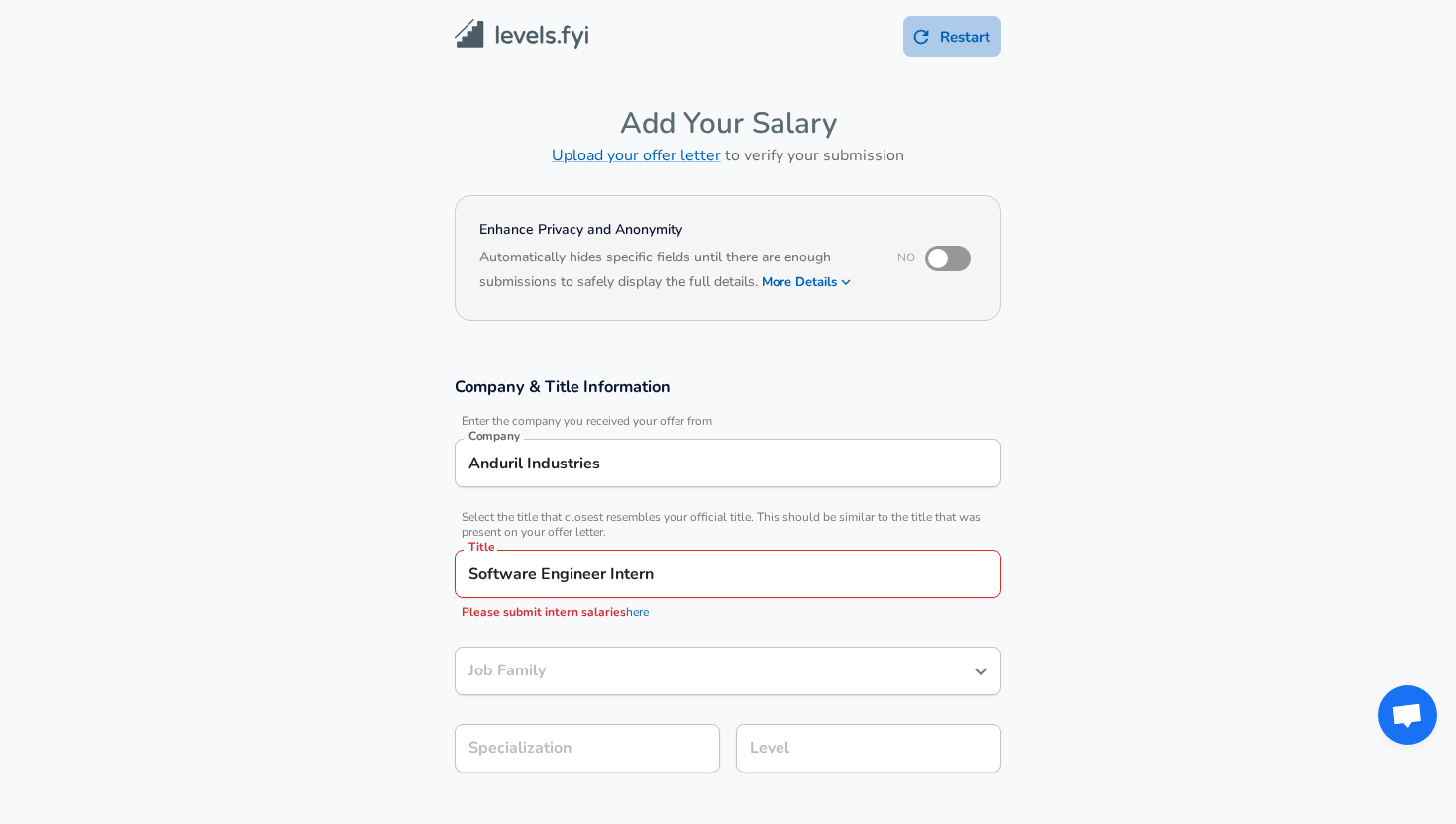 click on "Restart" at bounding box center [952, 37] 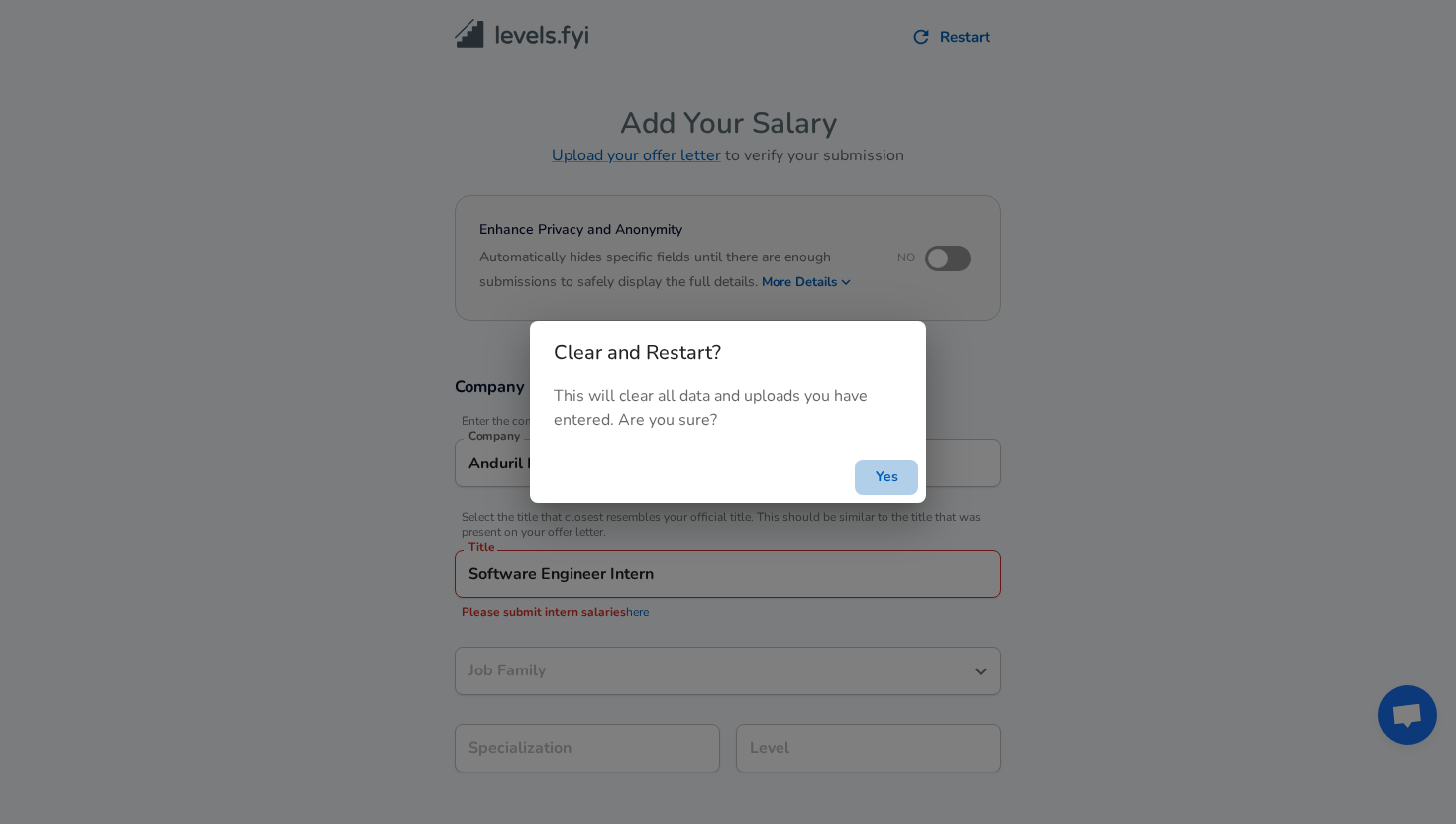 click on "Yes" at bounding box center [886, 477] 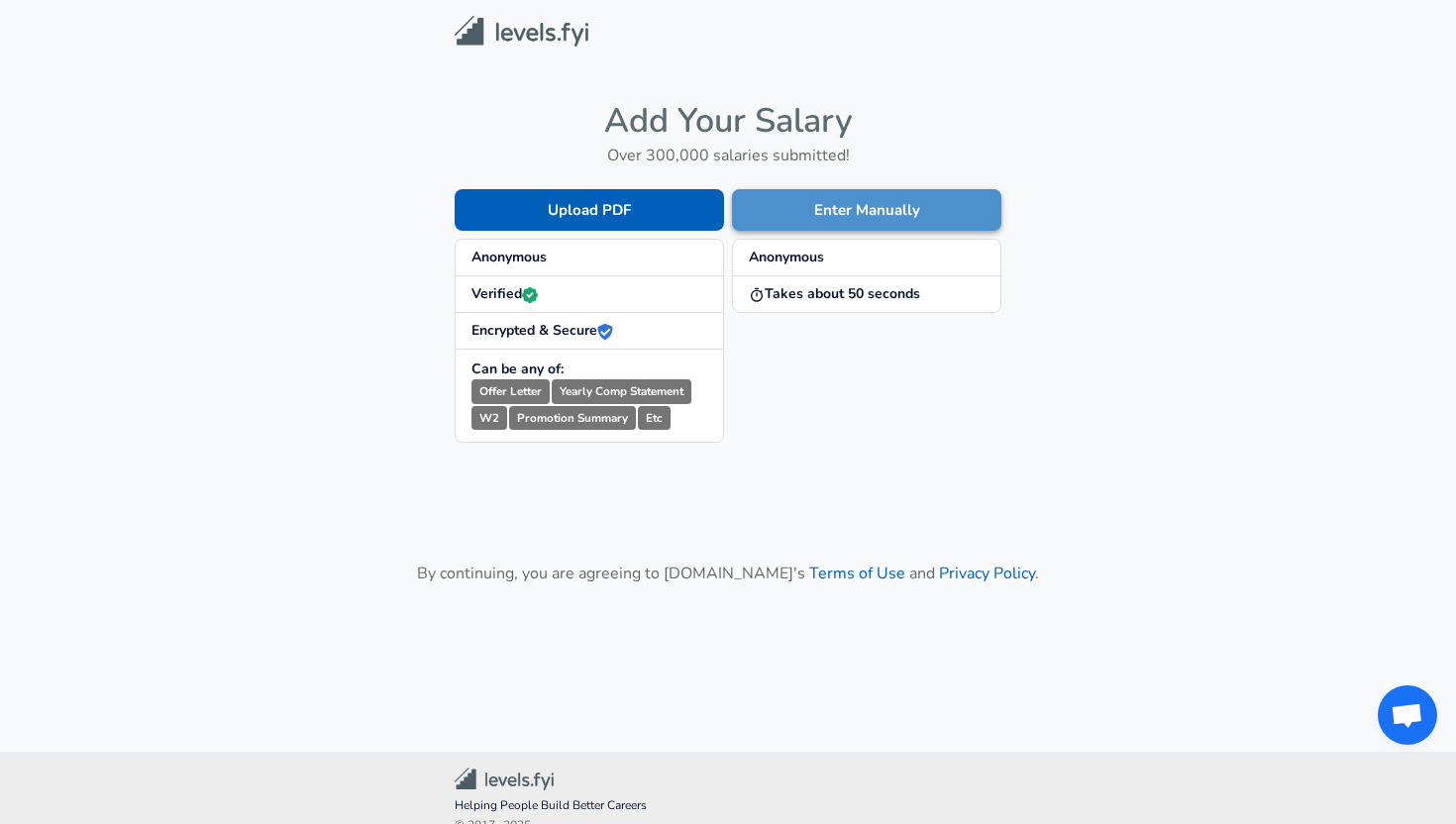 click on "Enter Manually" at bounding box center (867, 210) 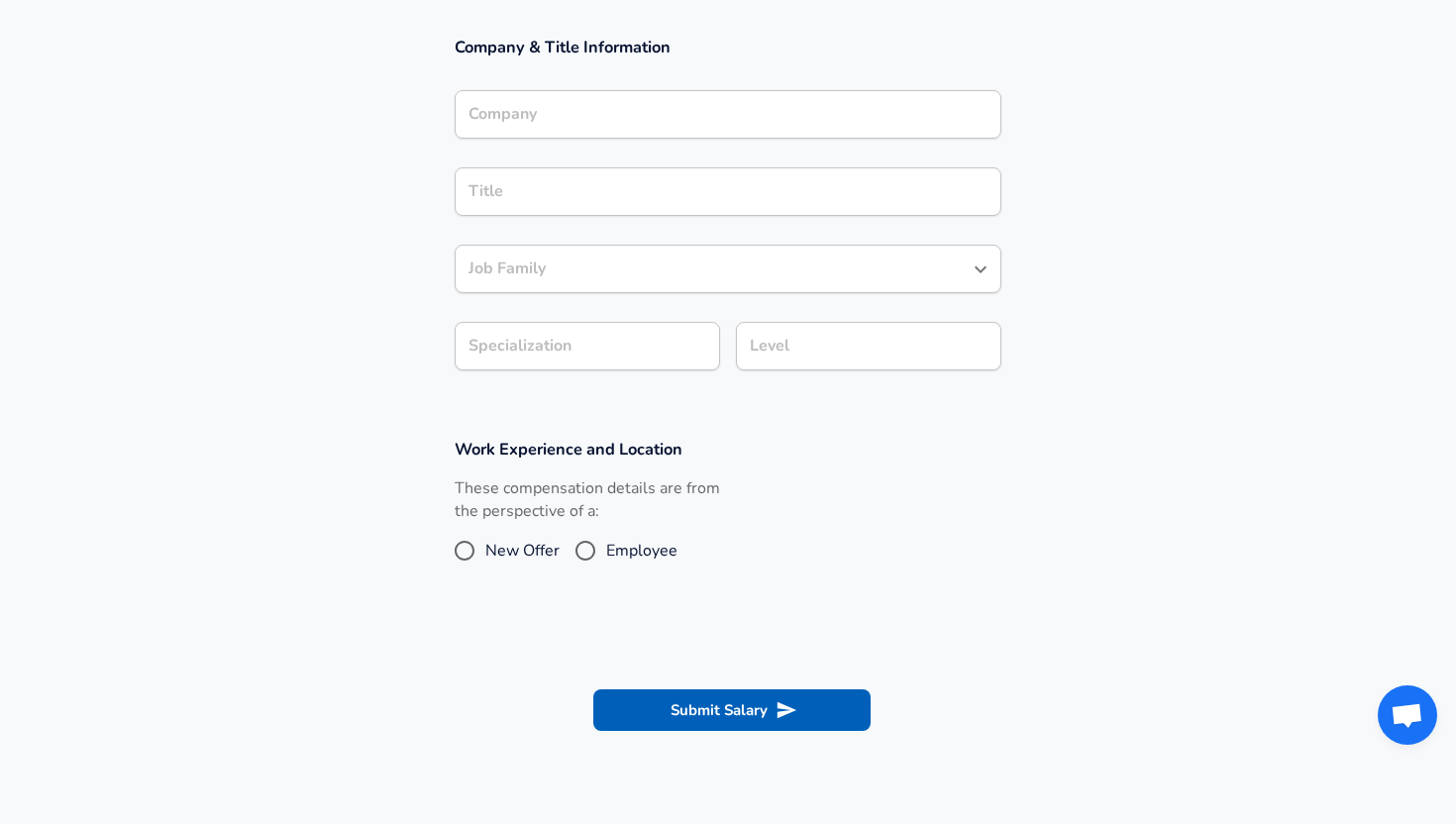 click on "New Offer" at bounding box center (522, 551) 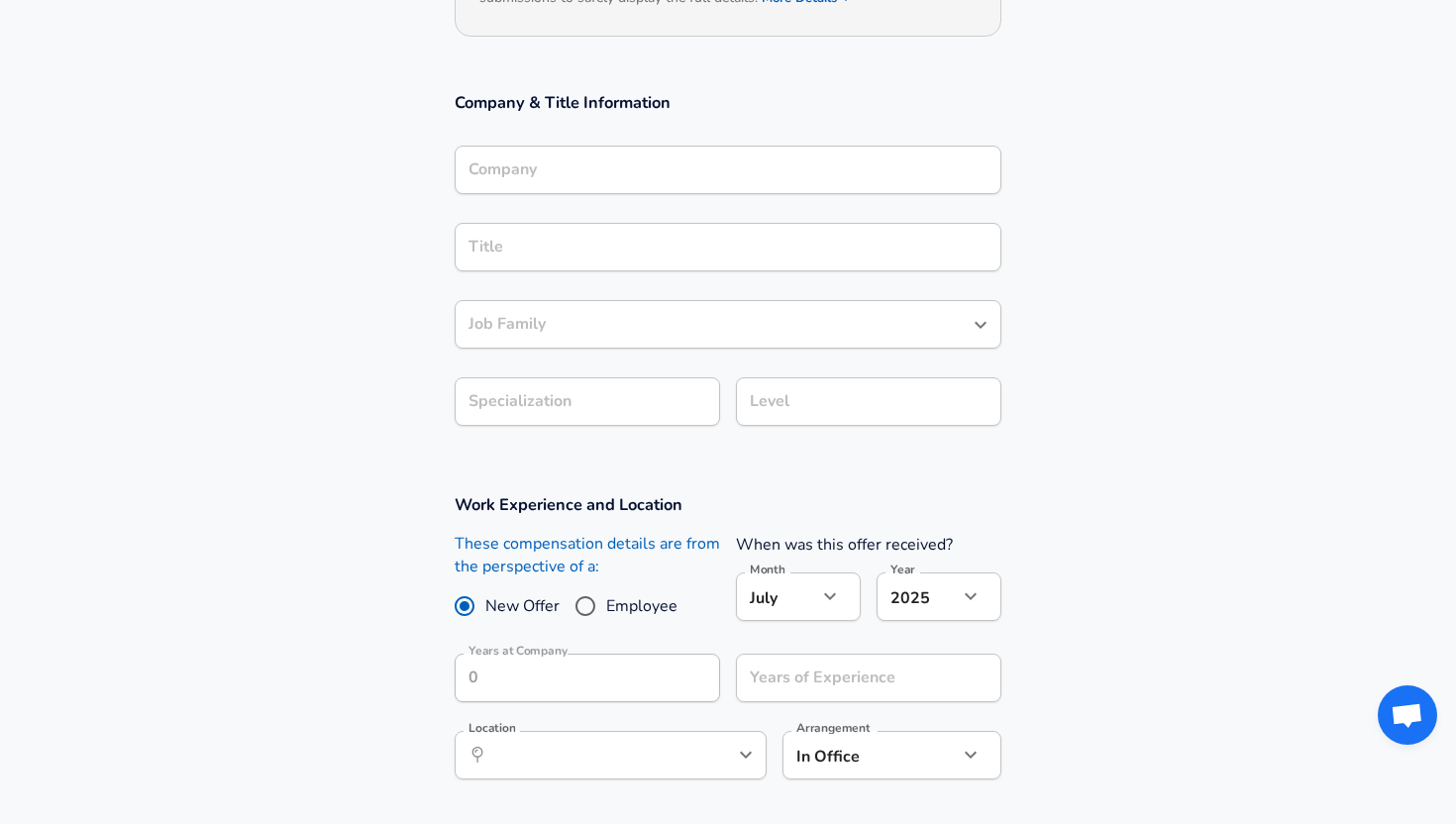 click on "Company" at bounding box center (728, 169) 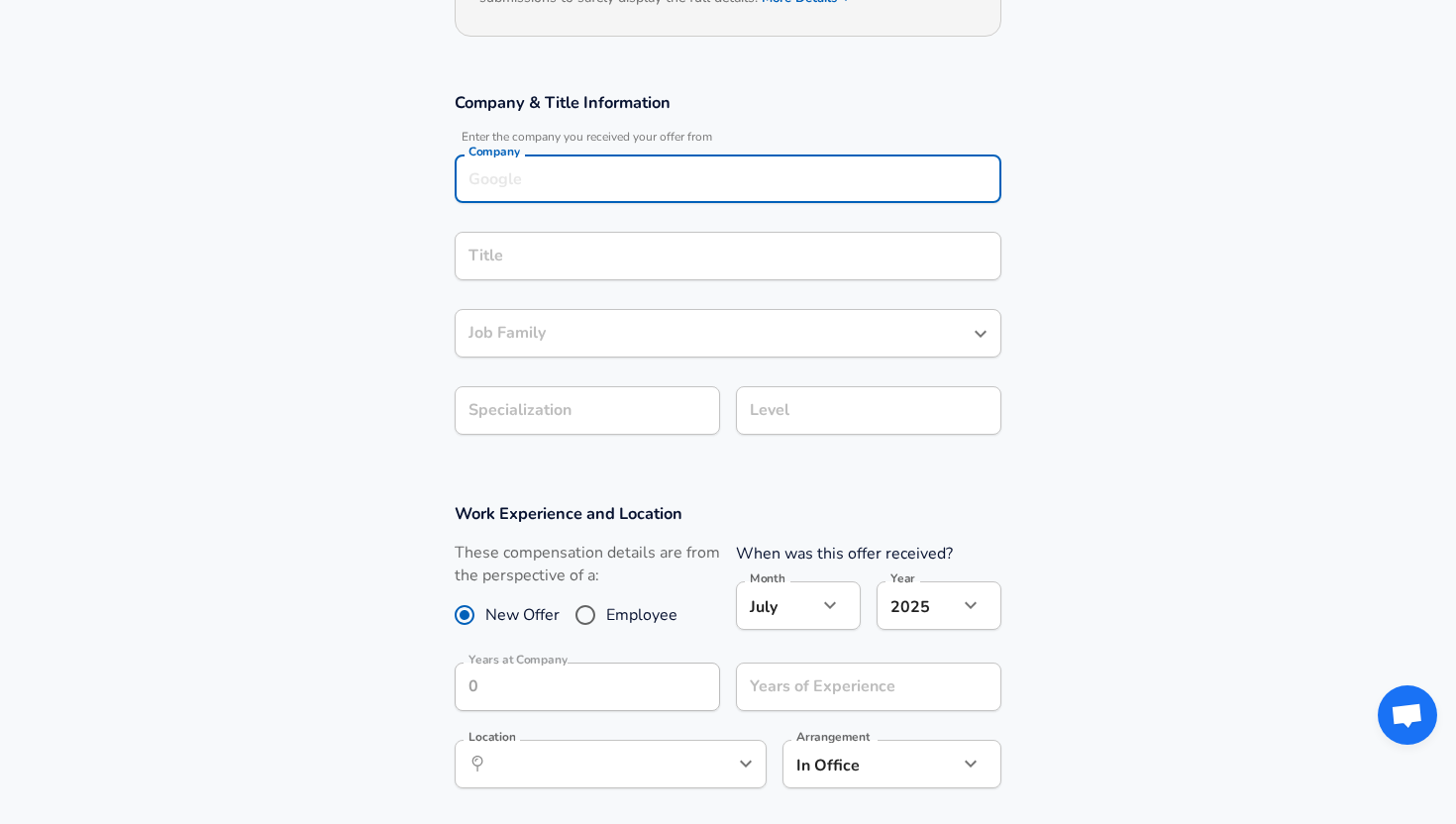 scroll, scrollTop: 304, scrollLeft: 0, axis: vertical 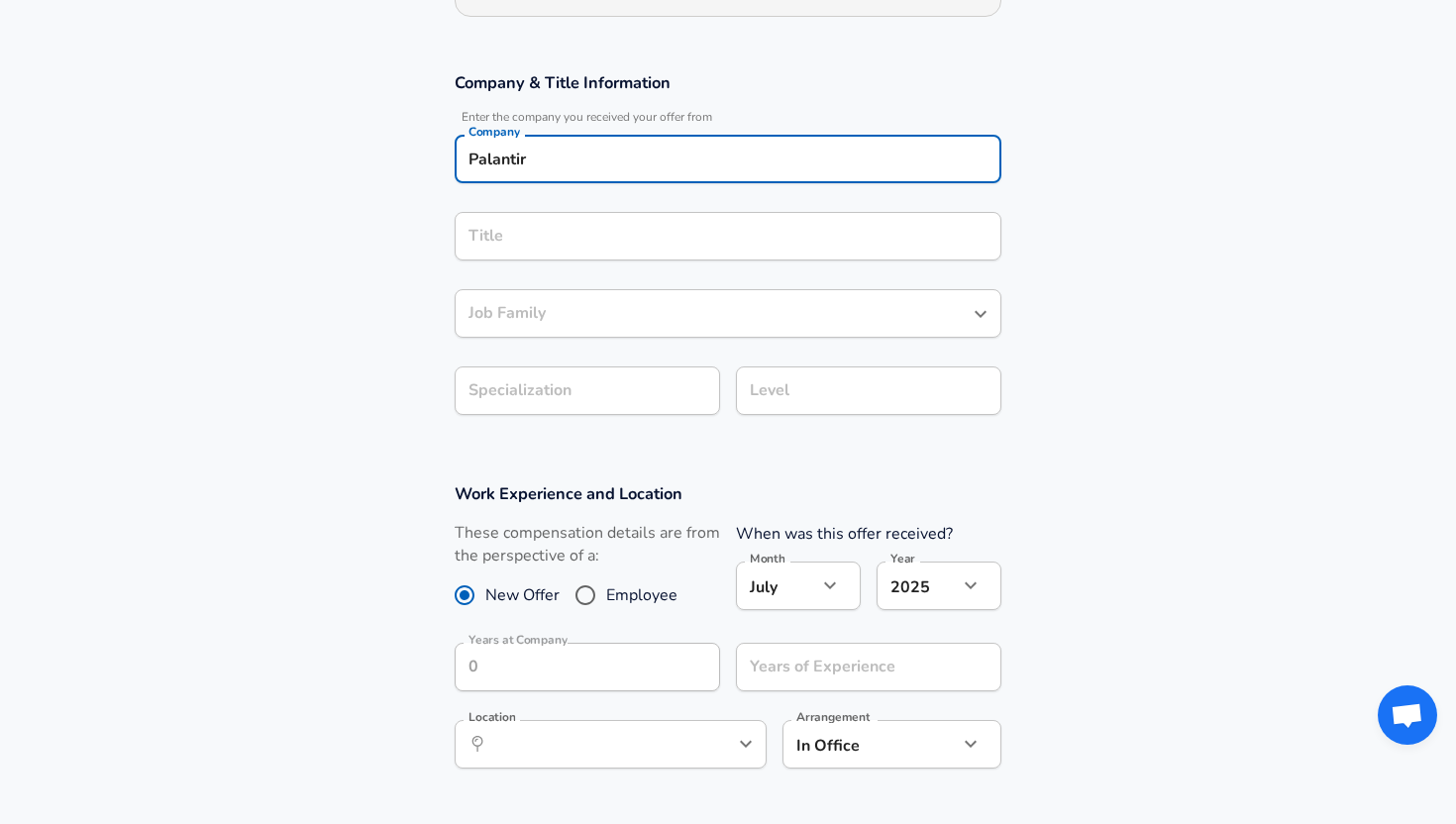type on "Palantir" 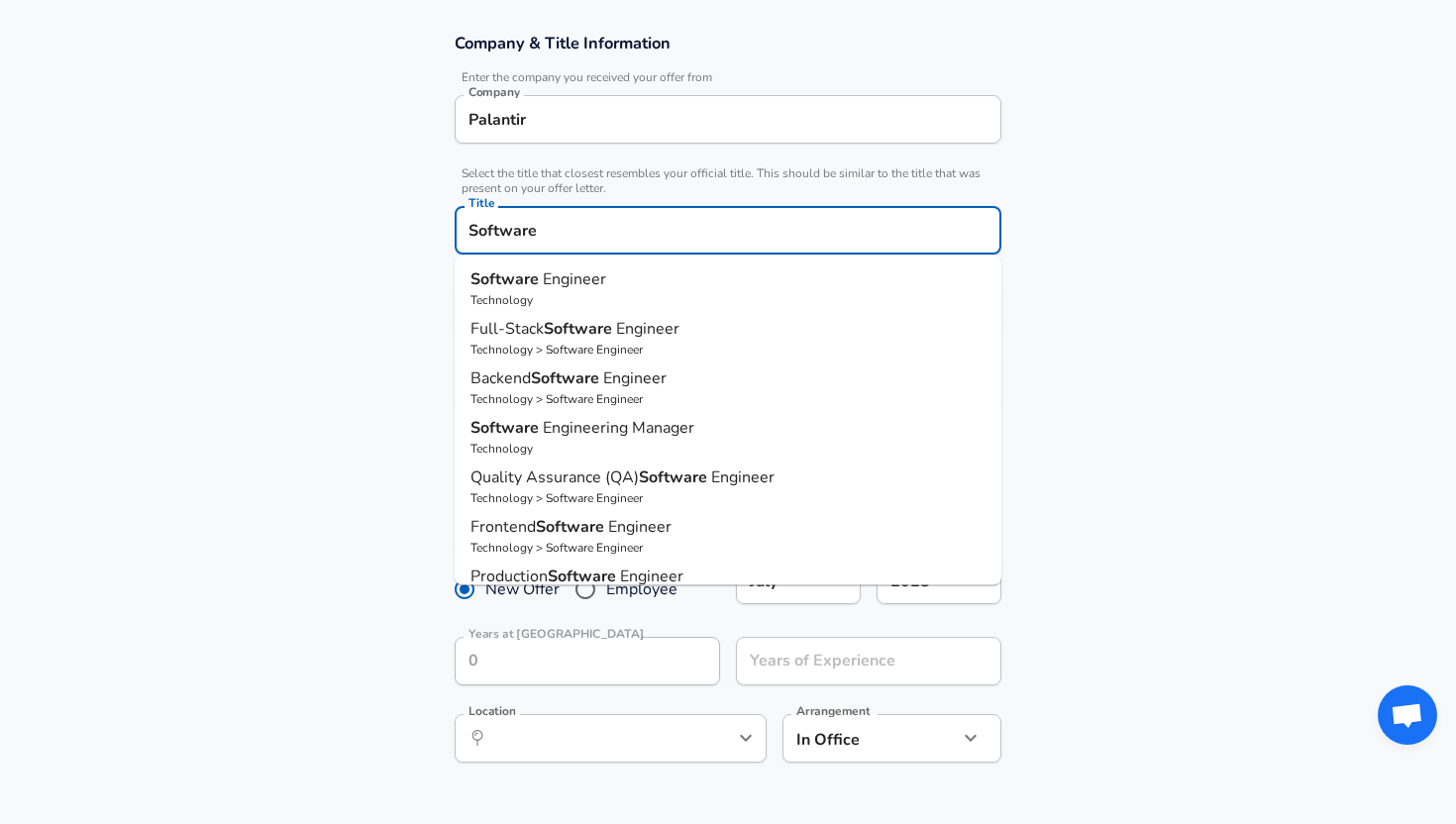 click on "Engineer" at bounding box center [574, 279] 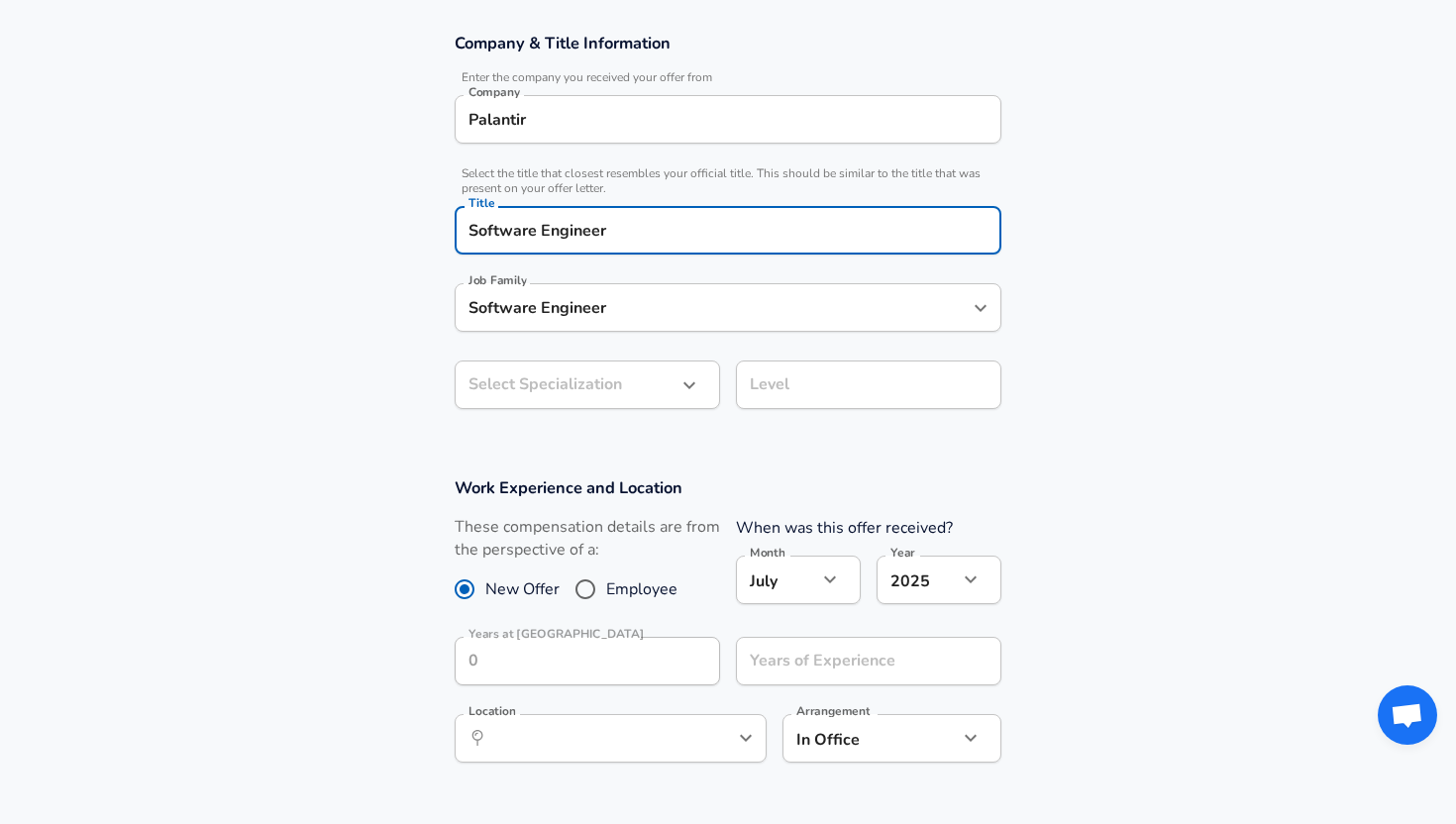 type on "Software Engineer" 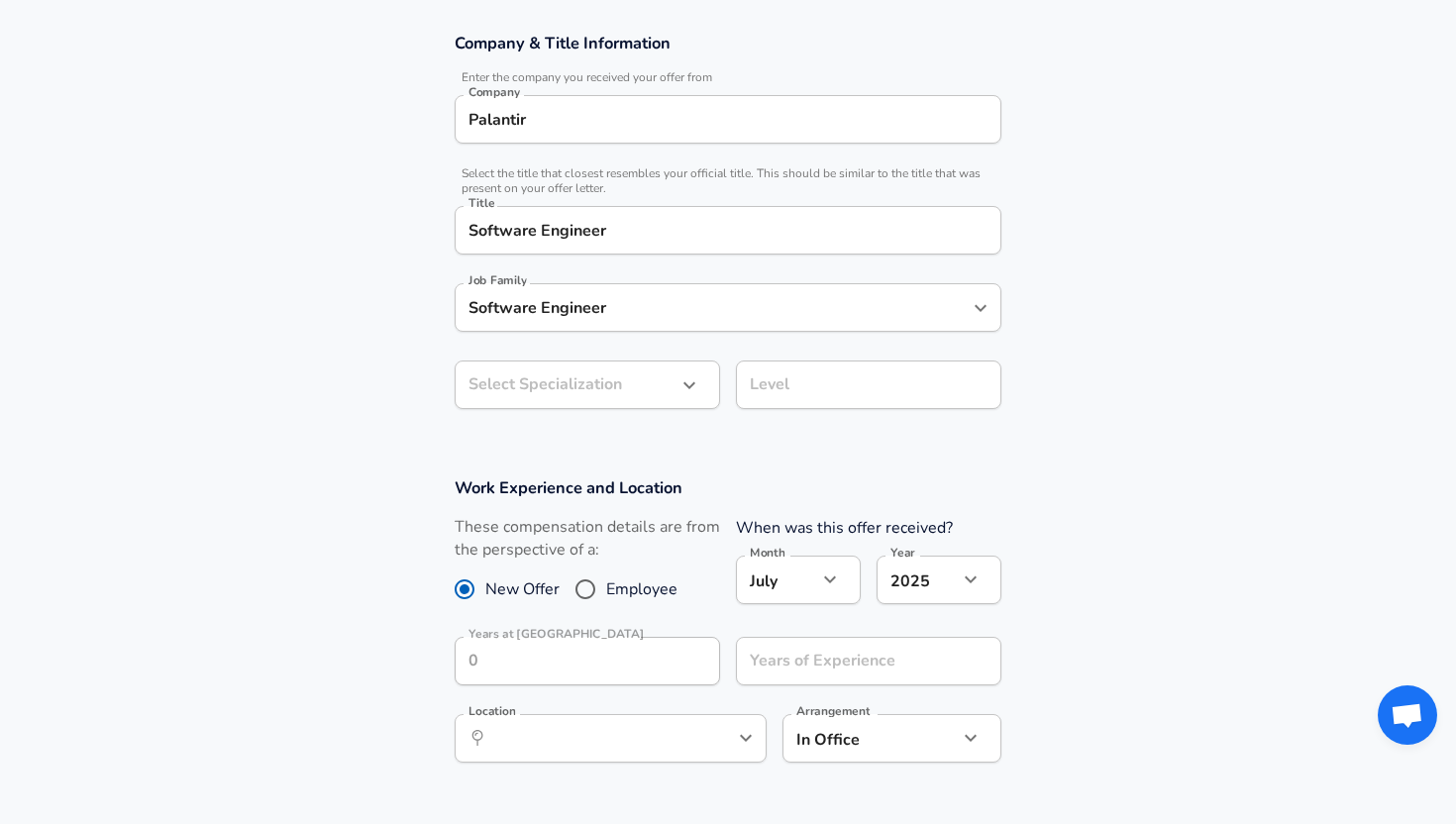 click on "Restart Add Your Salary Upload your offer letter   to verify your submission Enhance Privacy and Anonymity No Automatically hides specific fields until there are enough submissions to safely display the full details.   More Details Based on your submission and the data points that we have already collected, we will automatically hide and anonymize specific fields if there aren't enough data points to remain sufficiently anonymous. Company & Title Information   Enter the company you received your offer from Company Palantir Company   Select the title that closest resembles your official title. This should be similar to the title that was present on your offer letter. Title Software Engineer Title Job Family Software Engineer Job Family Select Specialization ​ Select Specialization Level Level Work Experience and Location These compensation details are from the perspective of a: New Offer Employee When was this offer received? Month July 7 Month Year 2025 2025 Year Years at Palantir Years at Palantir Location" at bounding box center (728, 68) 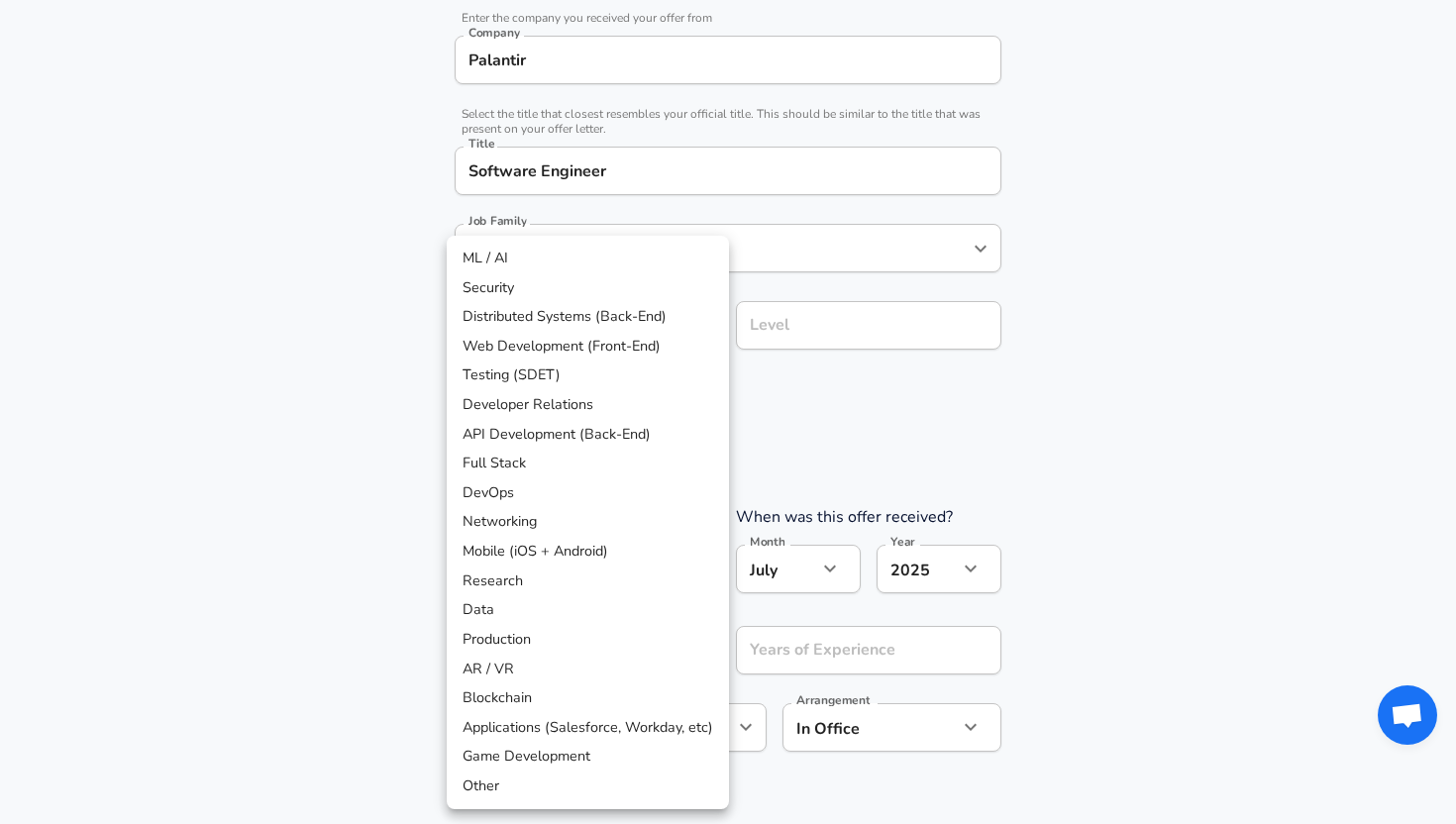 click at bounding box center (728, 412) 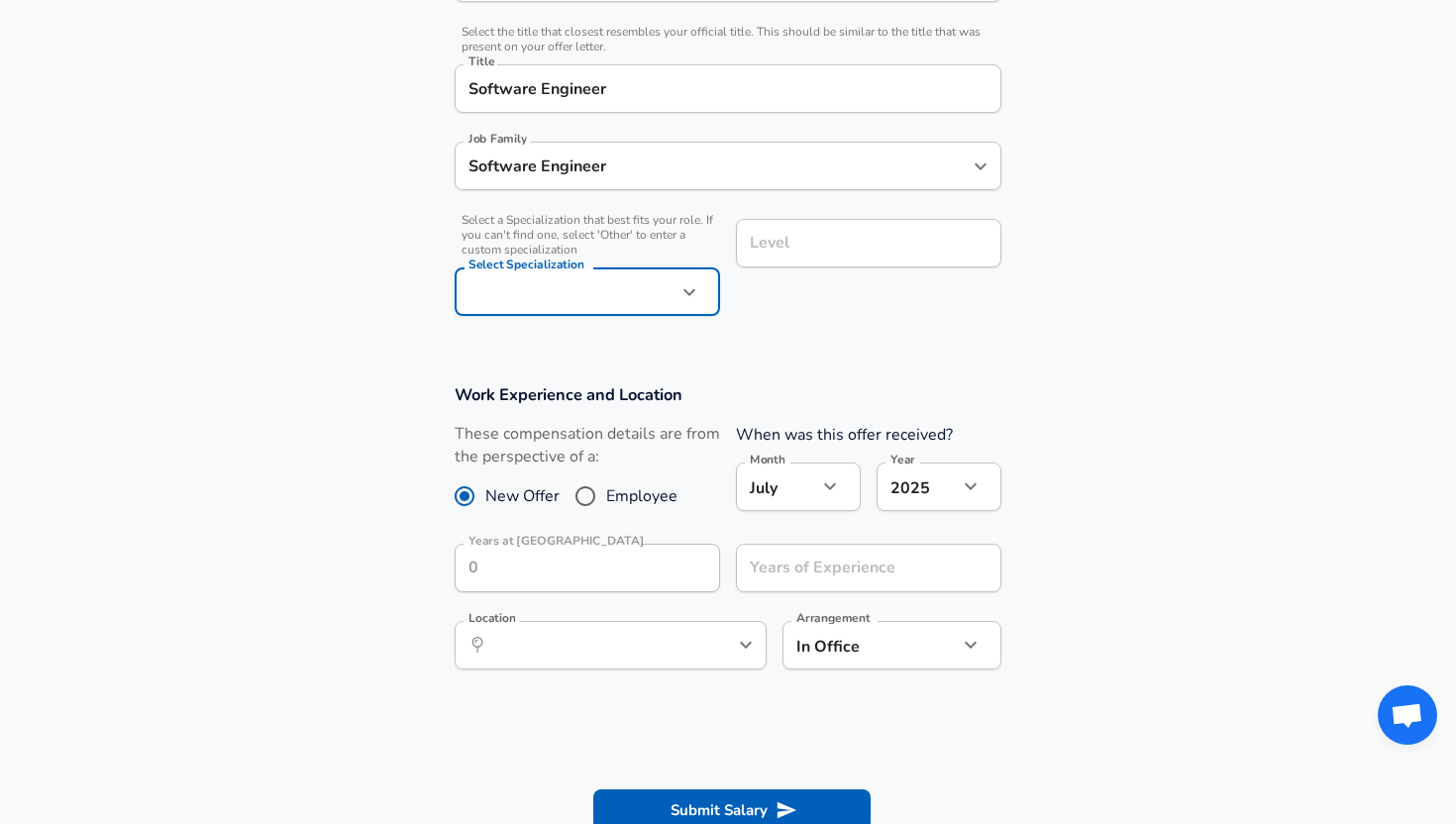click on "Level" at bounding box center (869, 243) 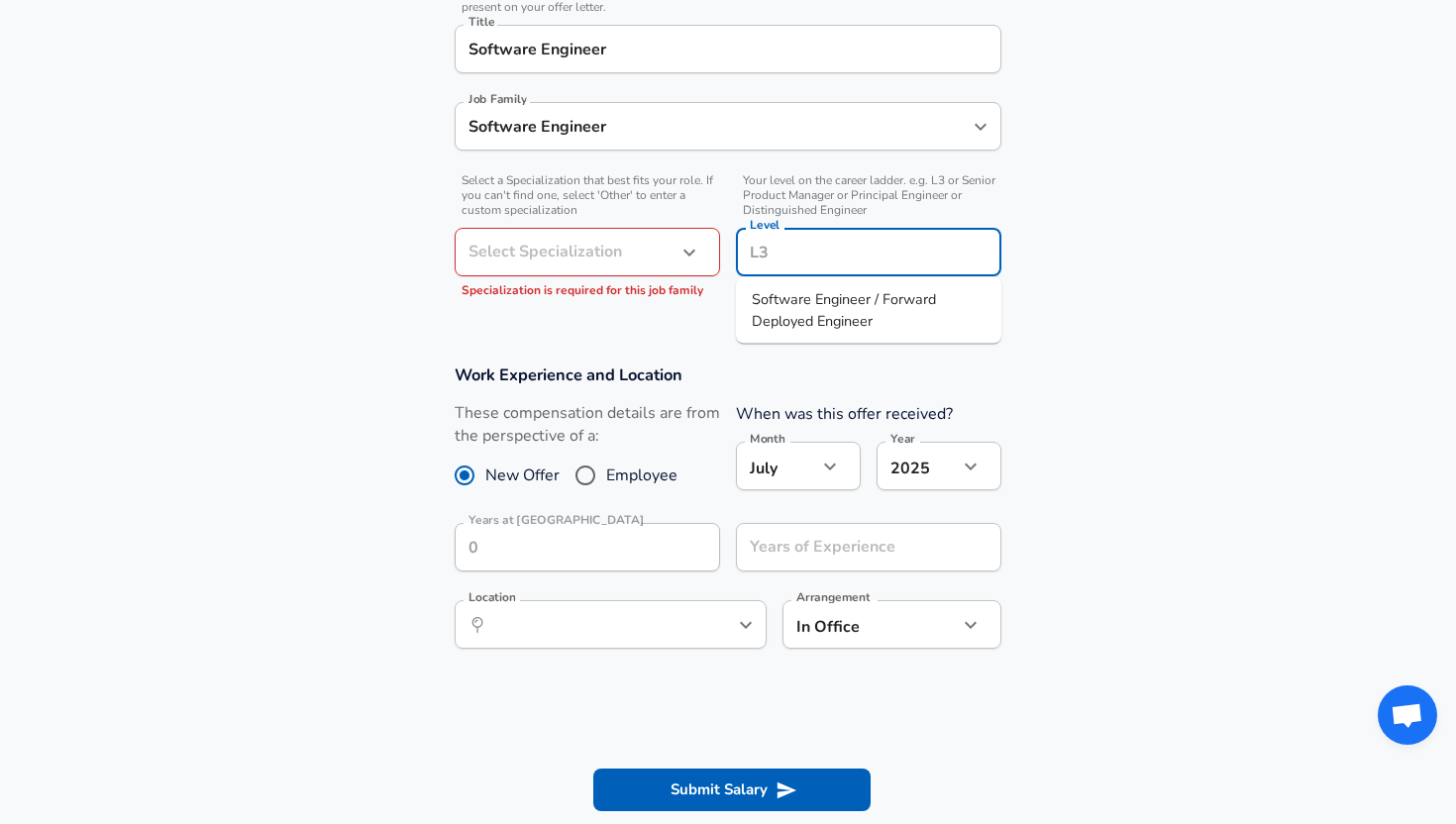 click on "Work Experience and Location These compensation details are from the perspective of a: New Offer Employee When was this offer received? Month July 7 Month Year 2025 2025 Year Years at Palantir Years at Palantir Years of Experience Years of Experience Location ​ Location Arrangement In Office office Arrangement" at bounding box center (728, 517) 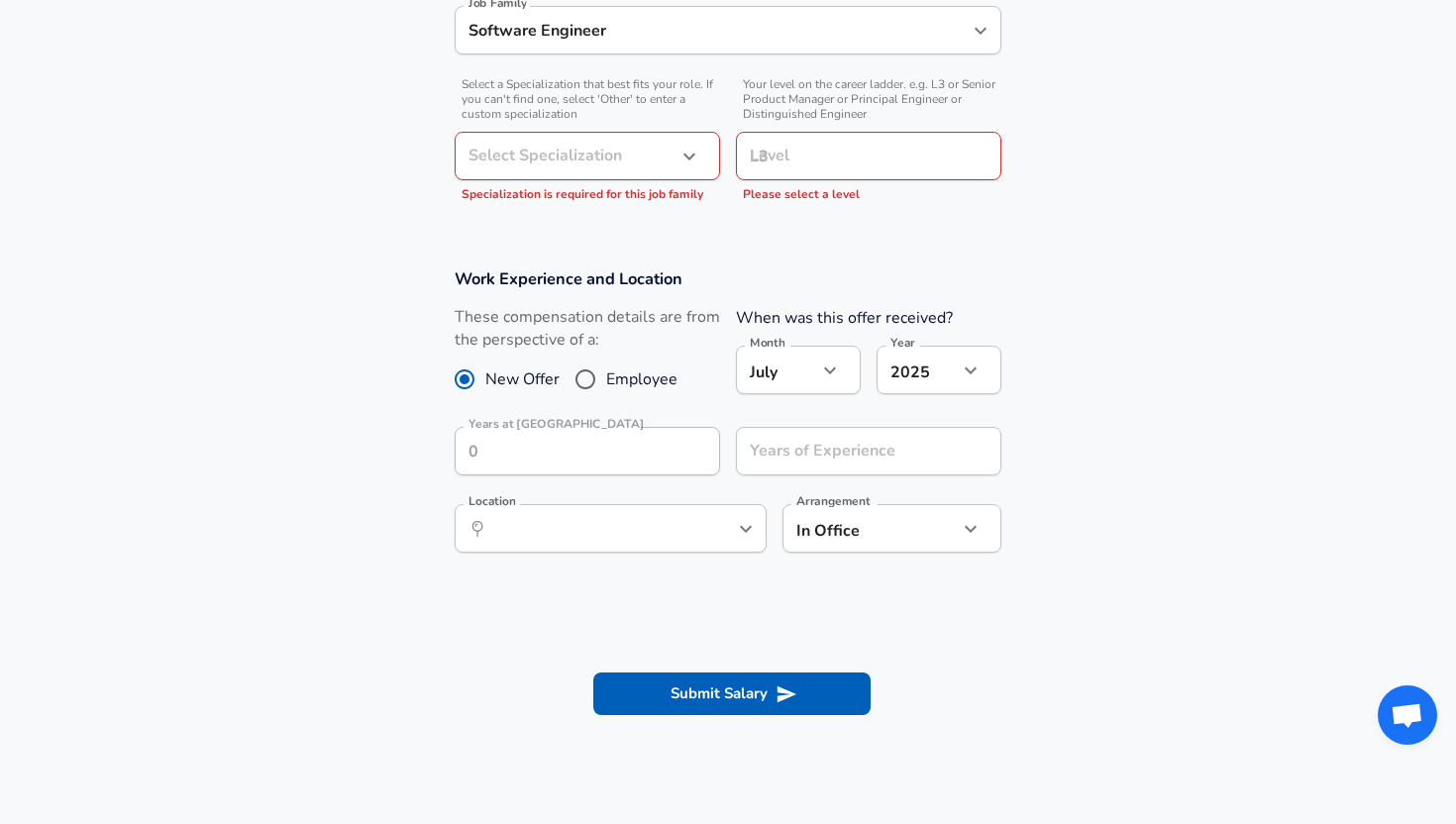 scroll, scrollTop: 624, scrollLeft: 0, axis: vertical 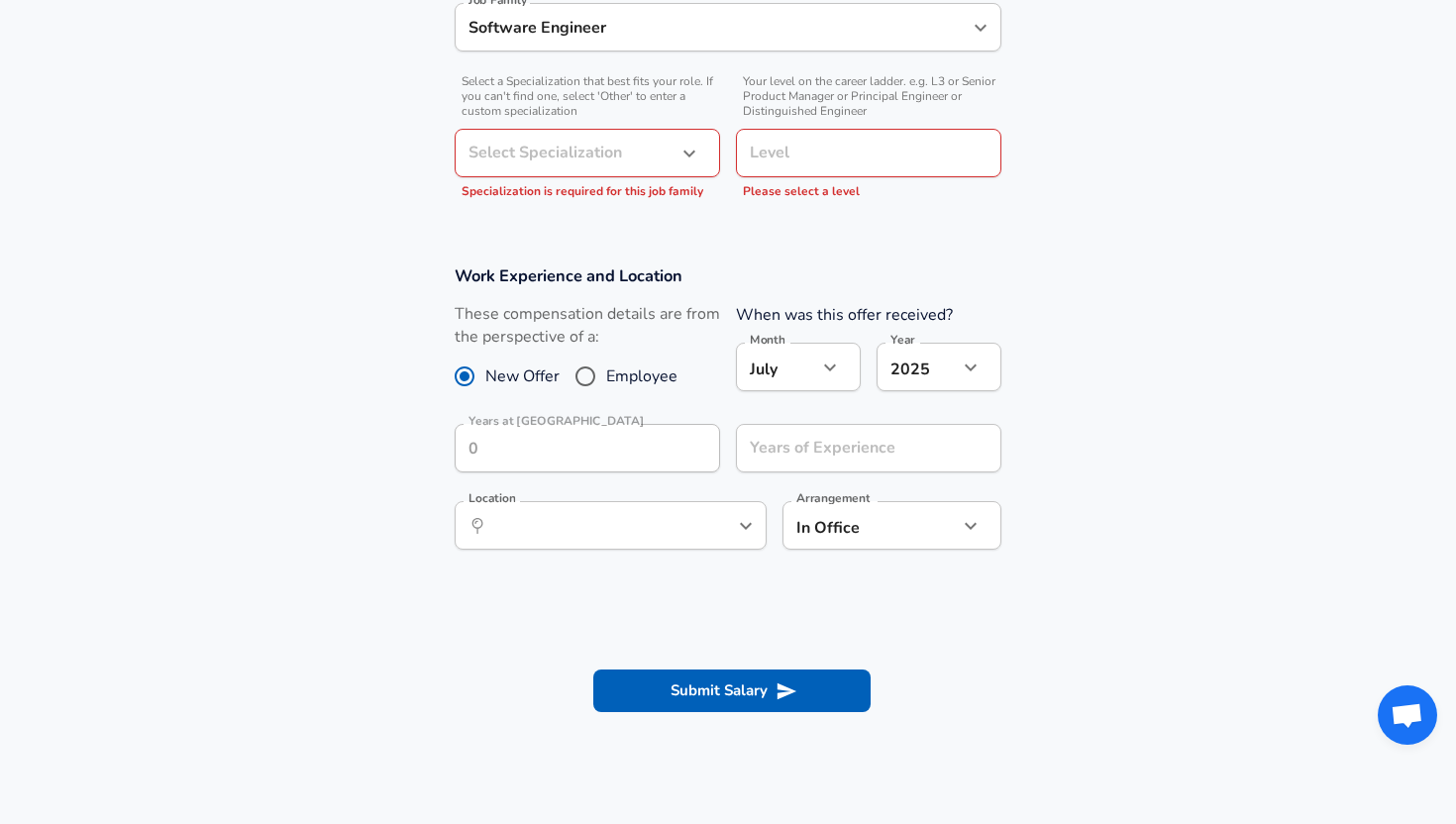 click on "Restart Add Your Salary Upload your offer letter   to verify your submission Enhance Privacy and Anonymity No Automatically hides specific fields until there are enough submissions to safely display the full details.   More Details Based on your submission and the data points that we have already collected, we will automatically hide and anonymize specific fields if there aren't enough data points to remain sufficiently anonymous. Company & Title Information   Enter the company you received your offer from Company Palantir Company   Select the title that closest resembles your official title. This should be similar to the title that was present on your offer letter. Title Software Engineer Title Job Family Software Engineer Job Family   Select a Specialization that best fits your role. If you can't find one, select 'Other' to enter a custom specialization Select Specialization ​ Select Specialization Specialization is required for this job family   Level Level Please select a level New Offer Employee Month" at bounding box center [728, -212] 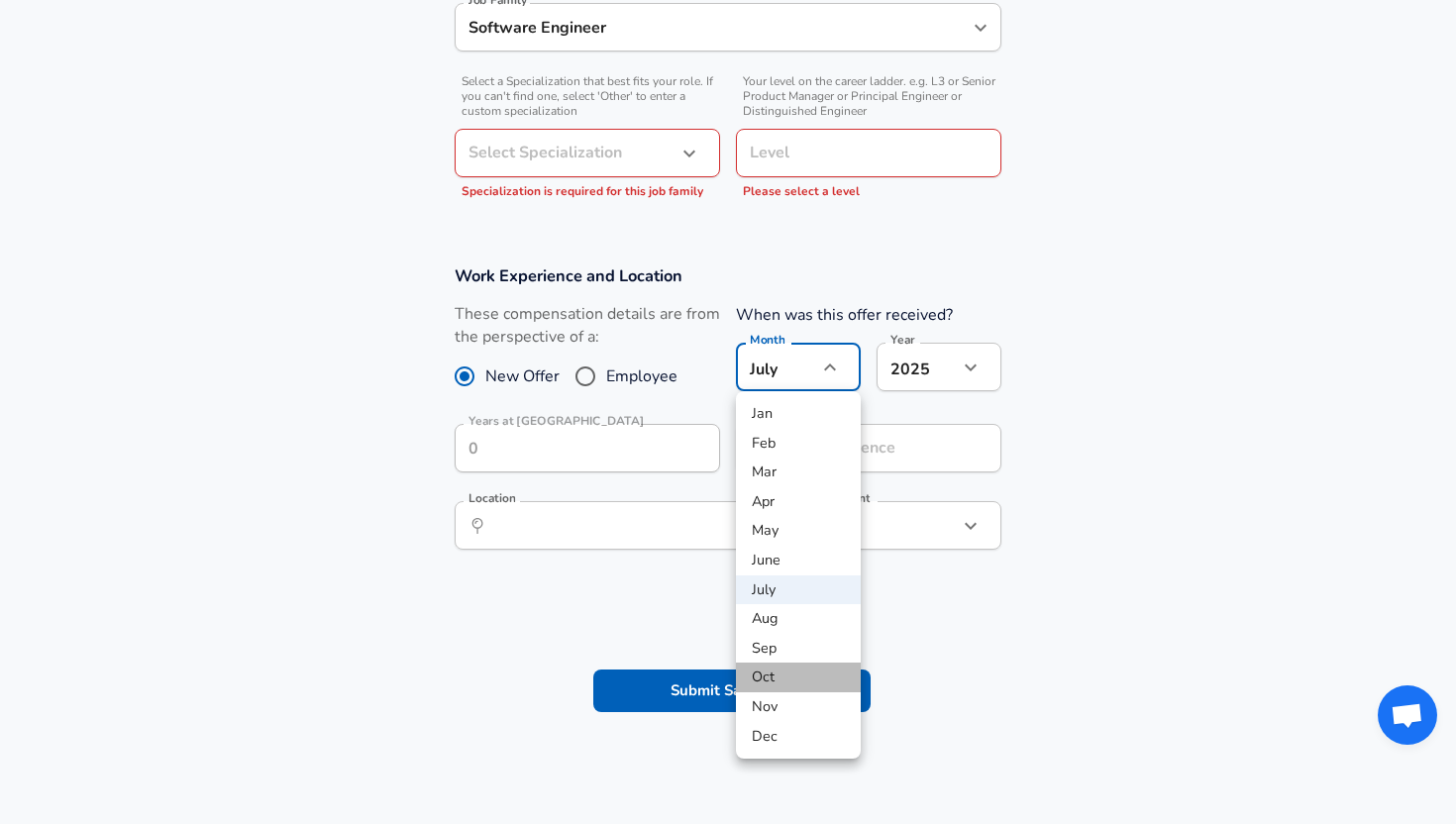 click on "Oct" at bounding box center (798, 677) 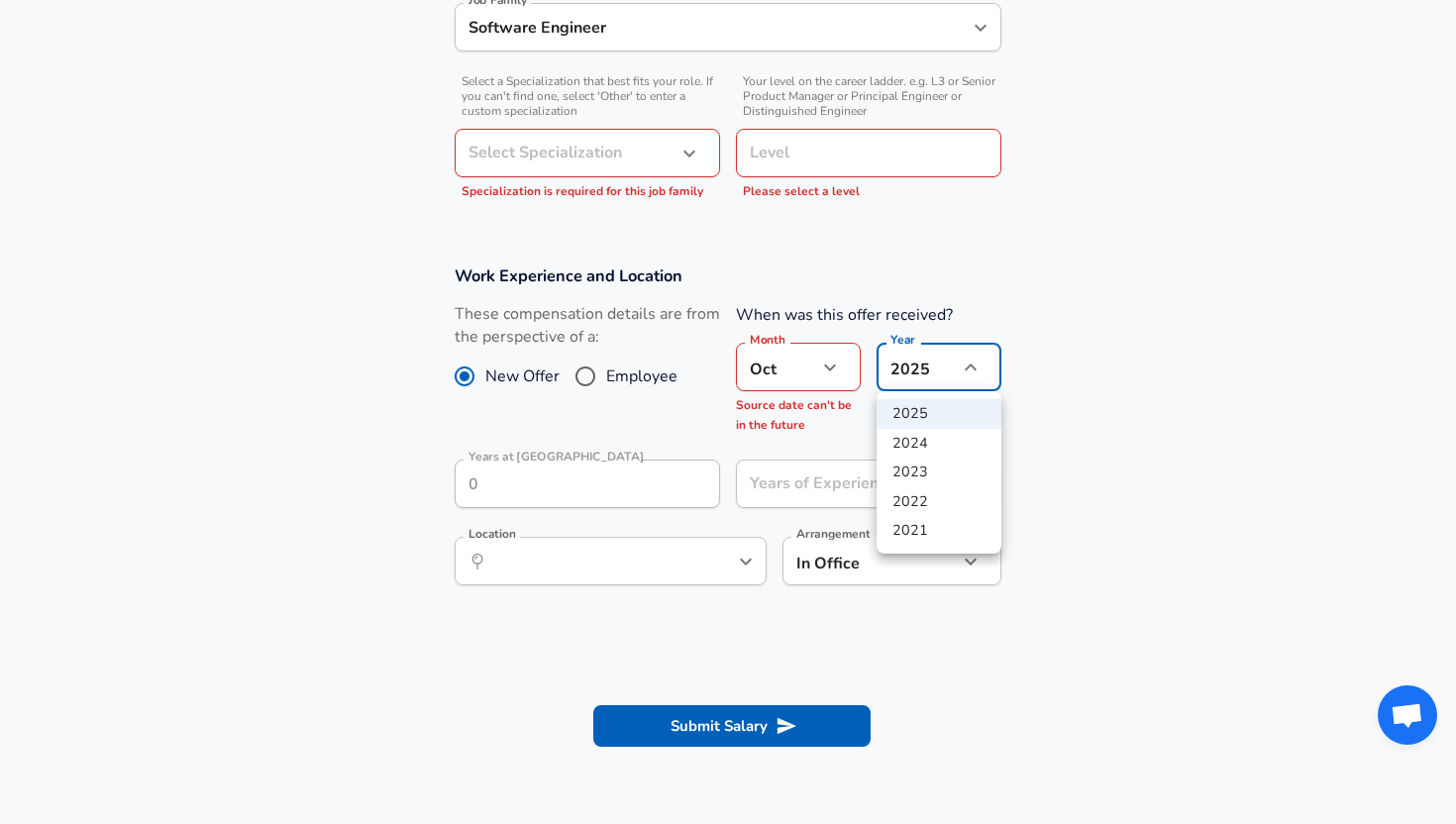 click on "Restart Add Your Salary Upload your offer letter   to verify your submission Enhance Privacy and Anonymity No Automatically hides specific fields until there are enough submissions to safely display the full details.   More Details Based on your submission and the data points that we have already collected, we will automatically hide and anonymize specific fields if there aren't enough data points to remain sufficiently anonymous. Company & Title Information   Enter the company you received your offer from Company Palantir Company   Select the title that closest resembles your official title. This should be similar to the title that was present on your offer letter. Title Software Engineer Title Job Family Software Engineer Job Family   Select a Specialization that best fits your role. If you can't find one, select 'Other' to enter a custom specialization Select Specialization ​ Select Specialization Specialization is required for this job family   Level Level Please select a level New Offer Employee Month" at bounding box center (728, -212) 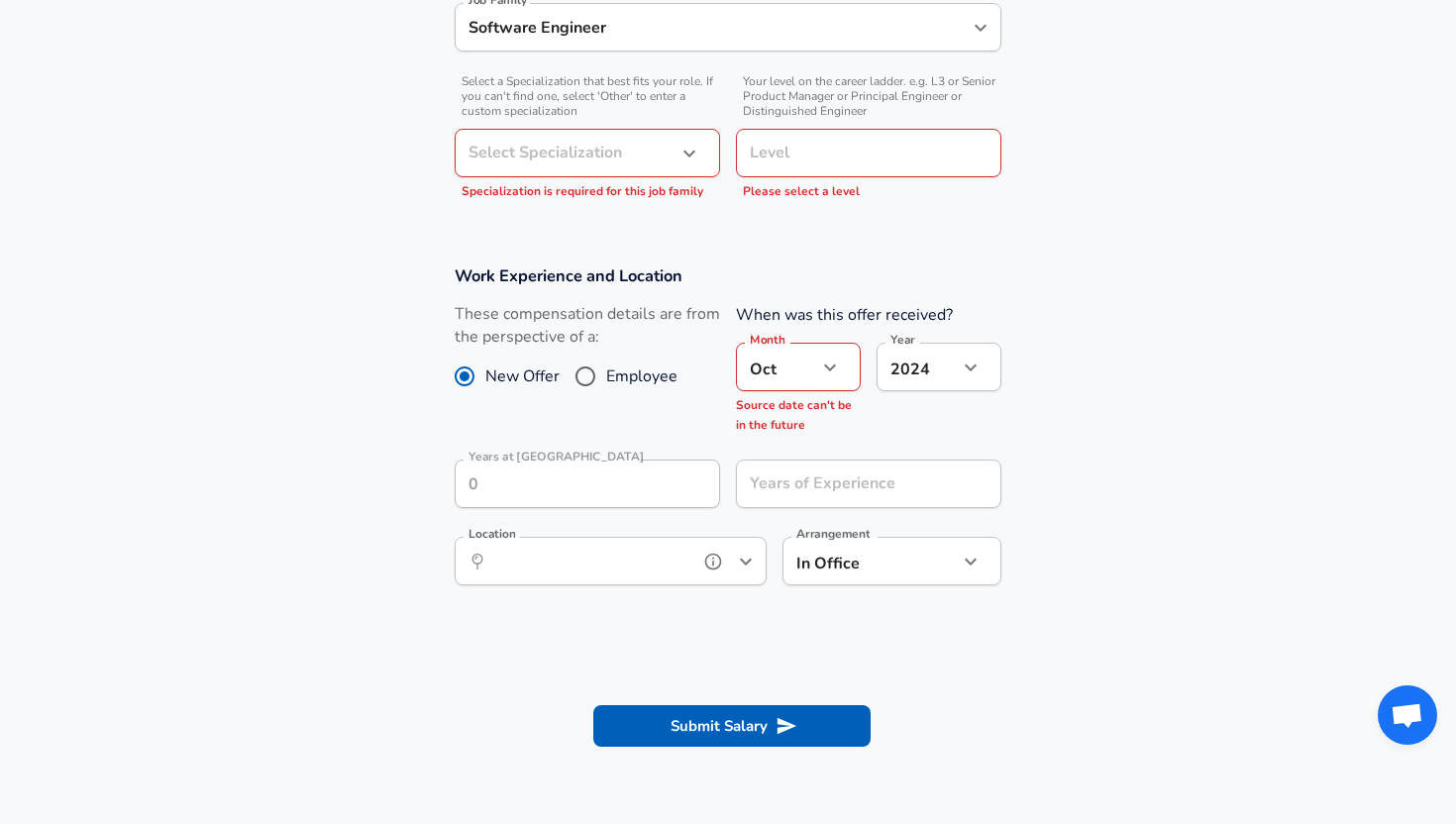click on "Location" at bounding box center (588, 561) 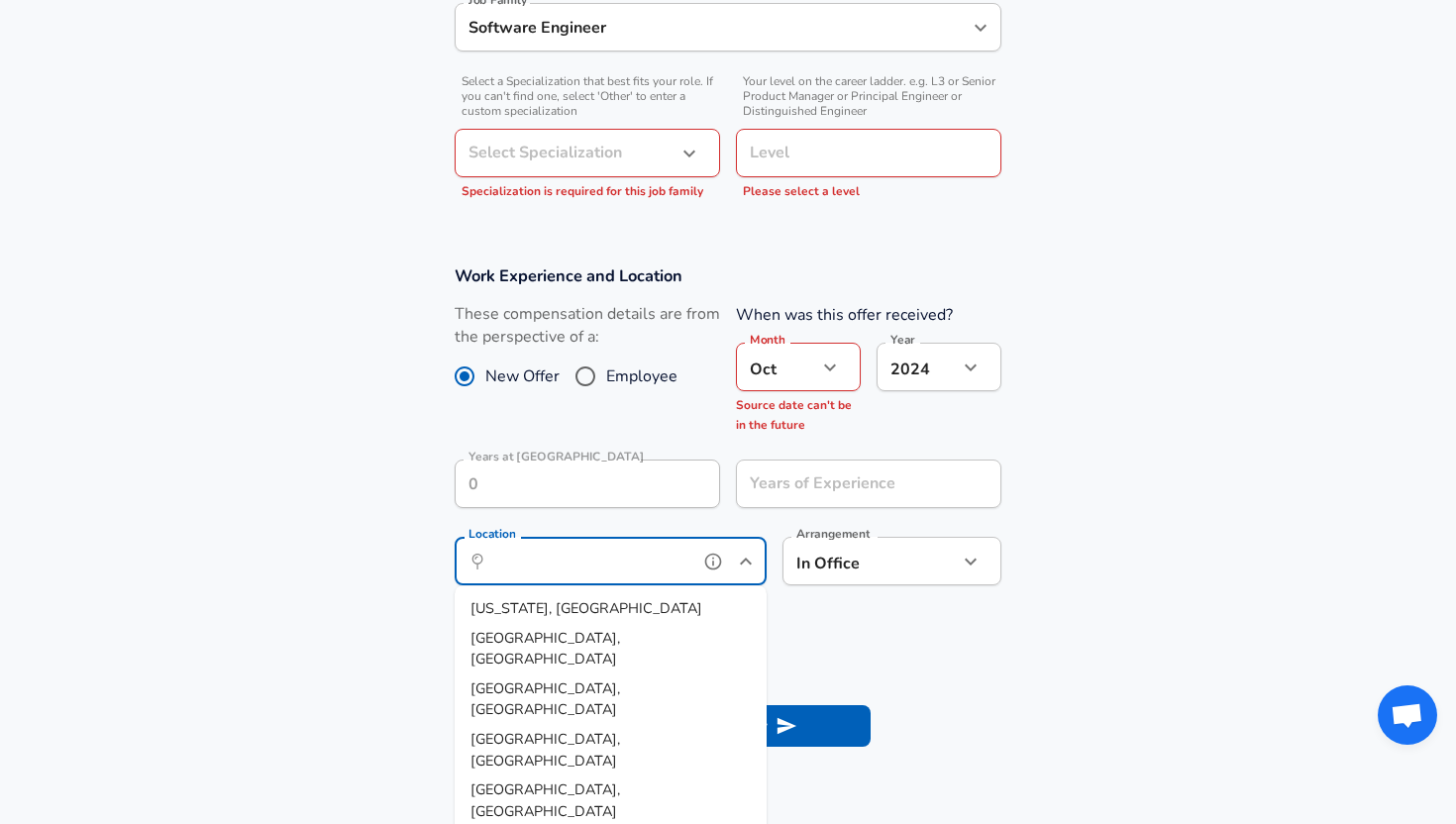 click on "New York, NY" at bounding box center (610, 609) 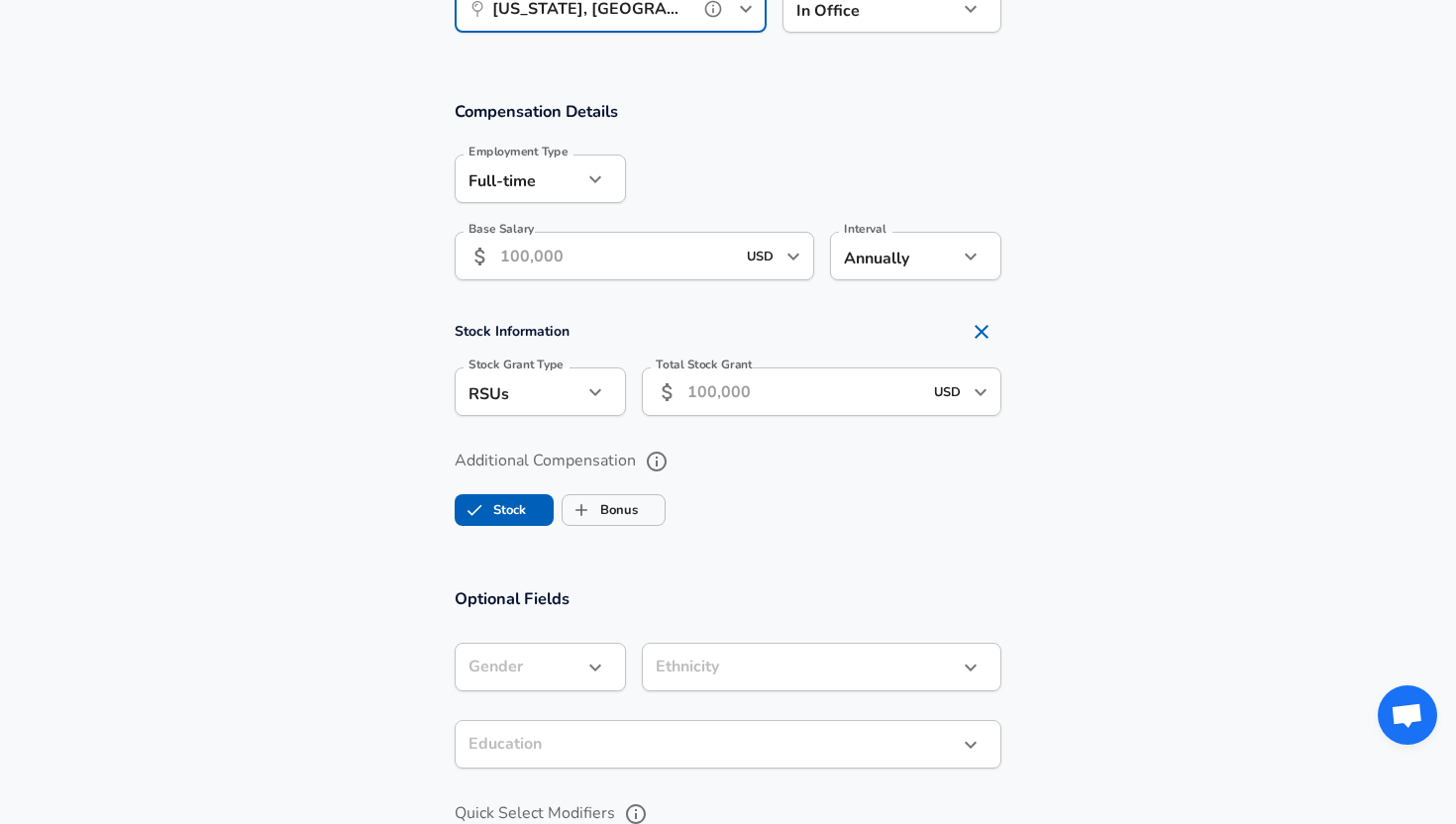 scroll, scrollTop: 1173, scrollLeft: 0, axis: vertical 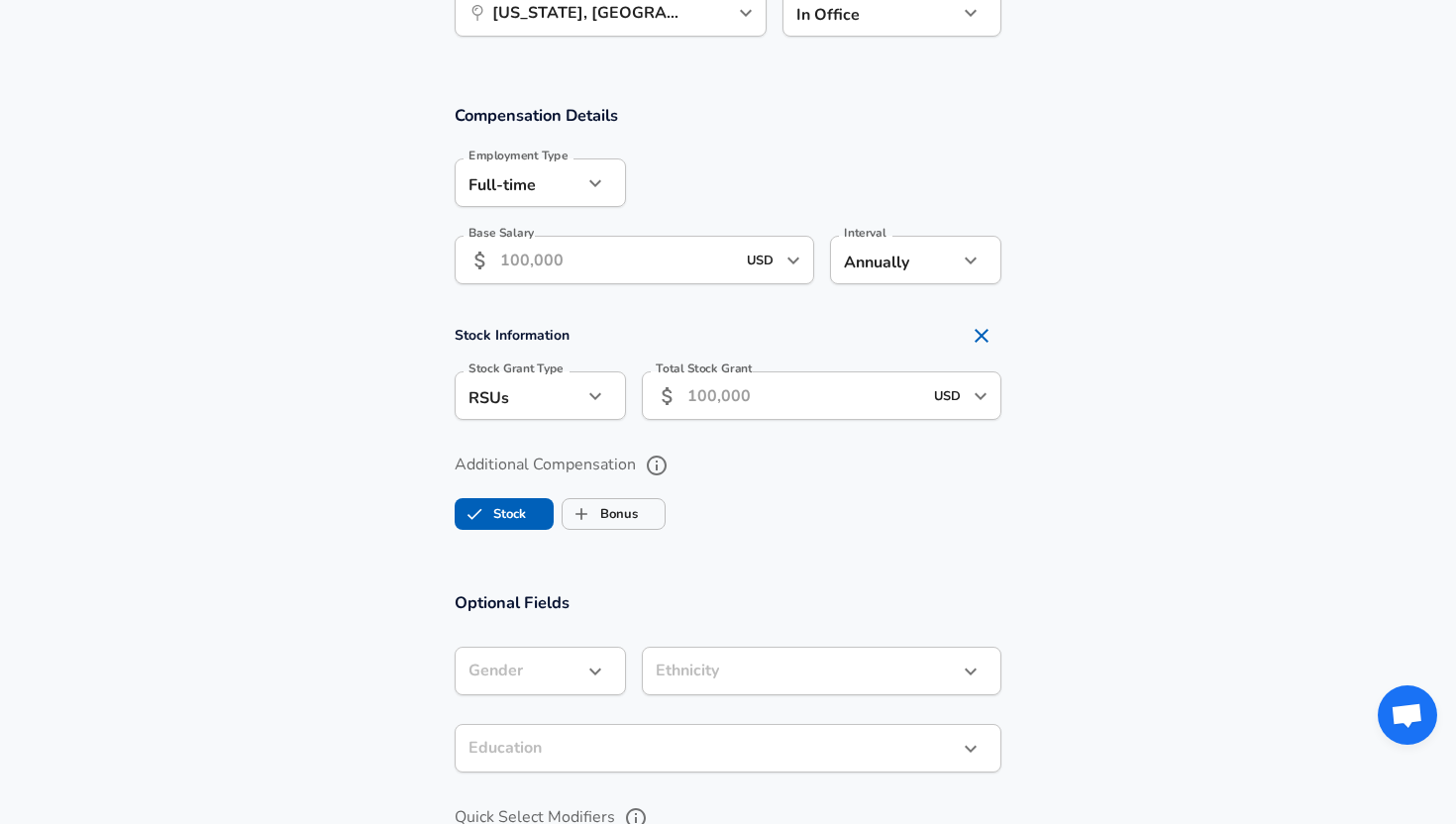 click on "Base Salary" at bounding box center (617, 259) 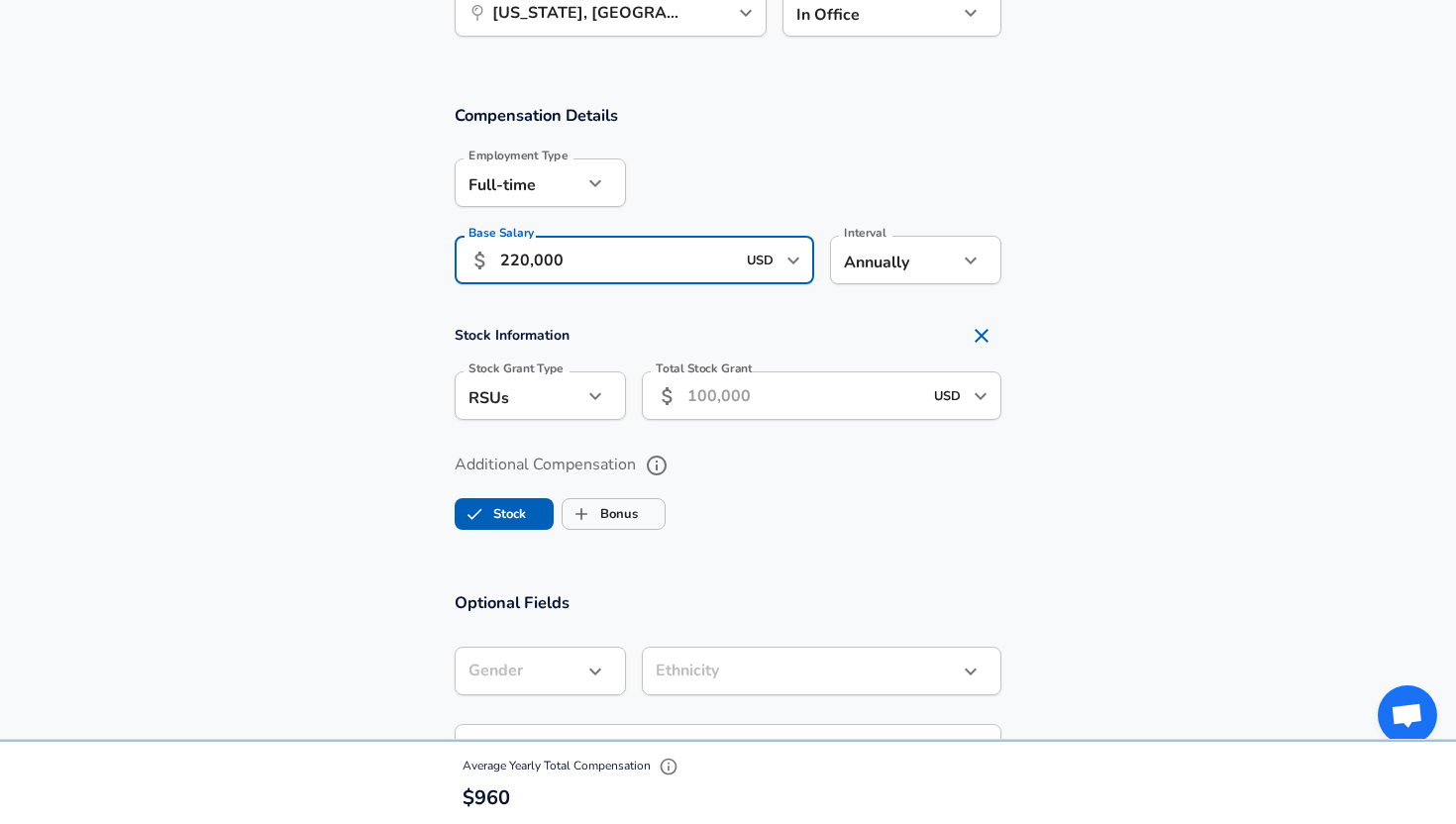 type on "220,000" 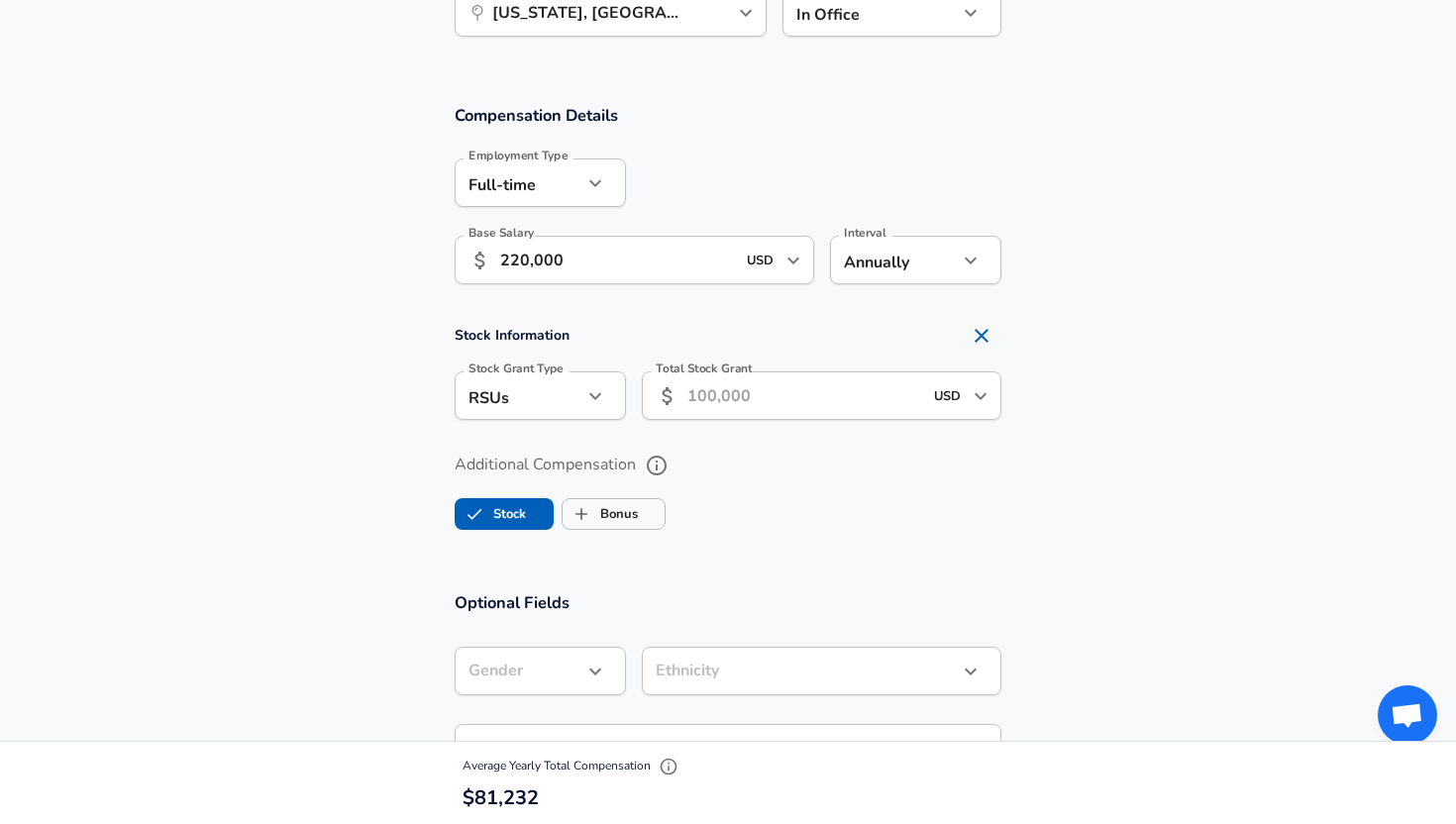 click on "Additional Compensation   Stock Bonus" at bounding box center (728, 485) 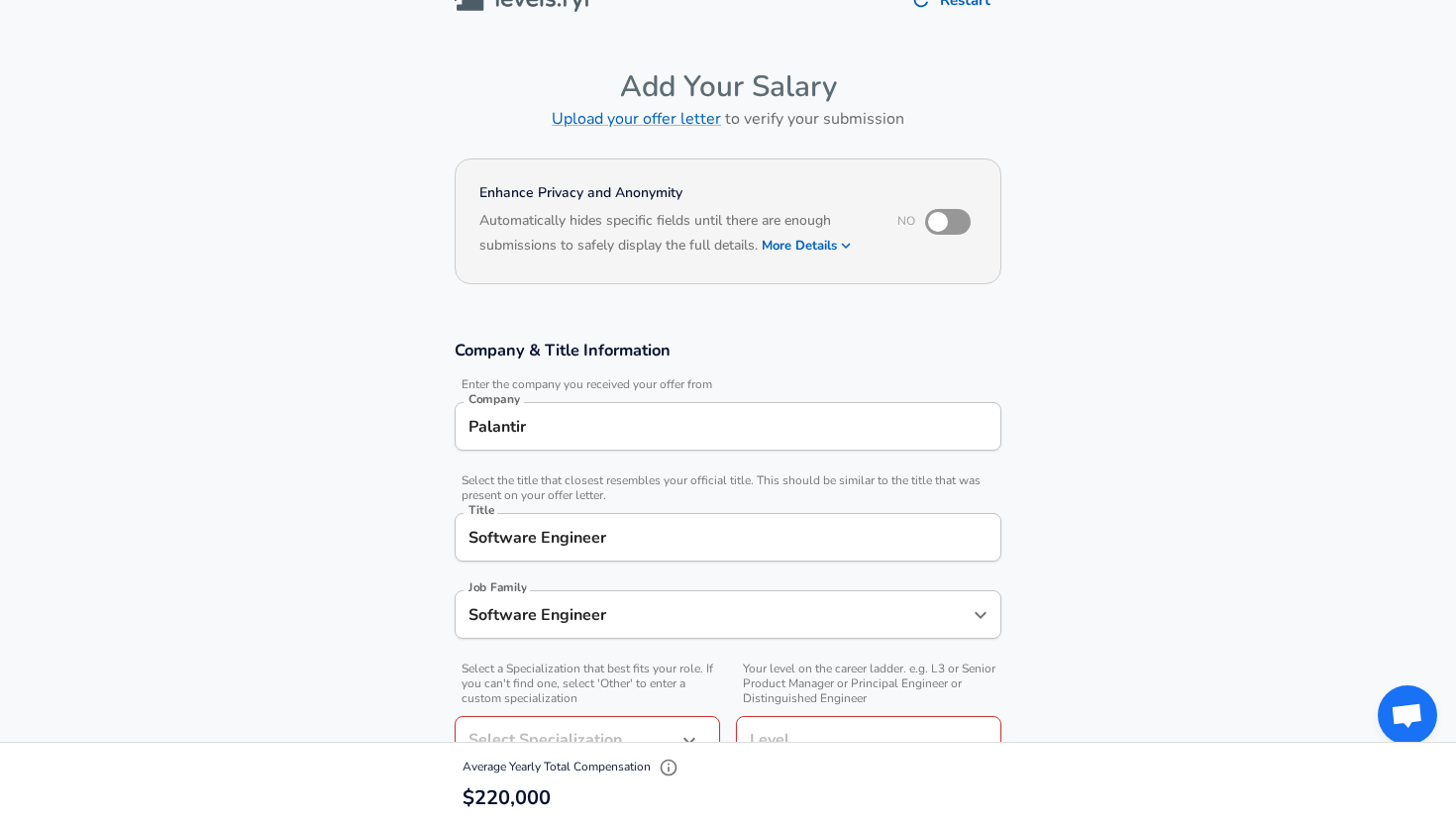 scroll, scrollTop: 23, scrollLeft: 0, axis: vertical 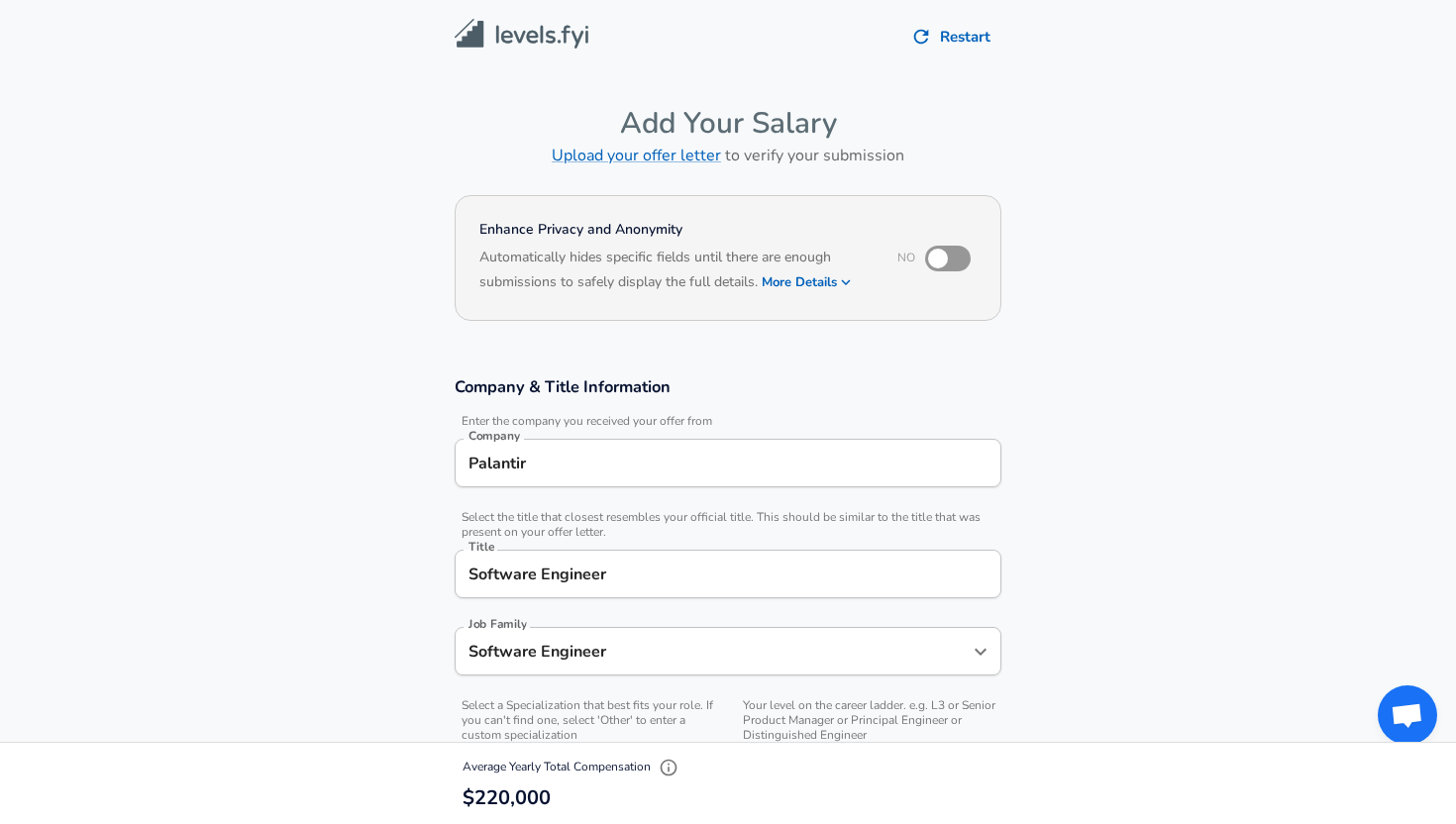 click on "Restart" at bounding box center (952, 37) 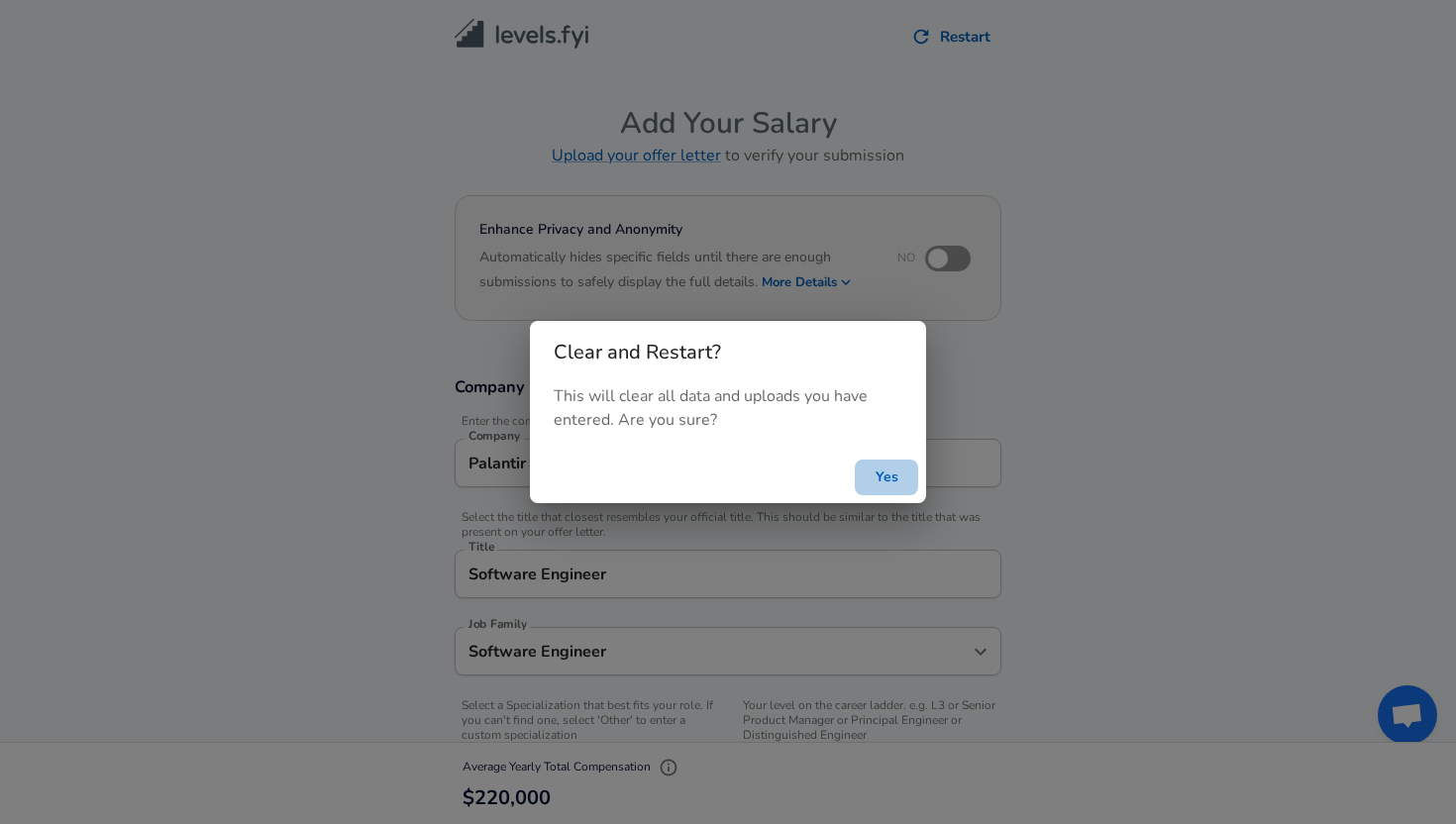 click on "Yes" at bounding box center (886, 477) 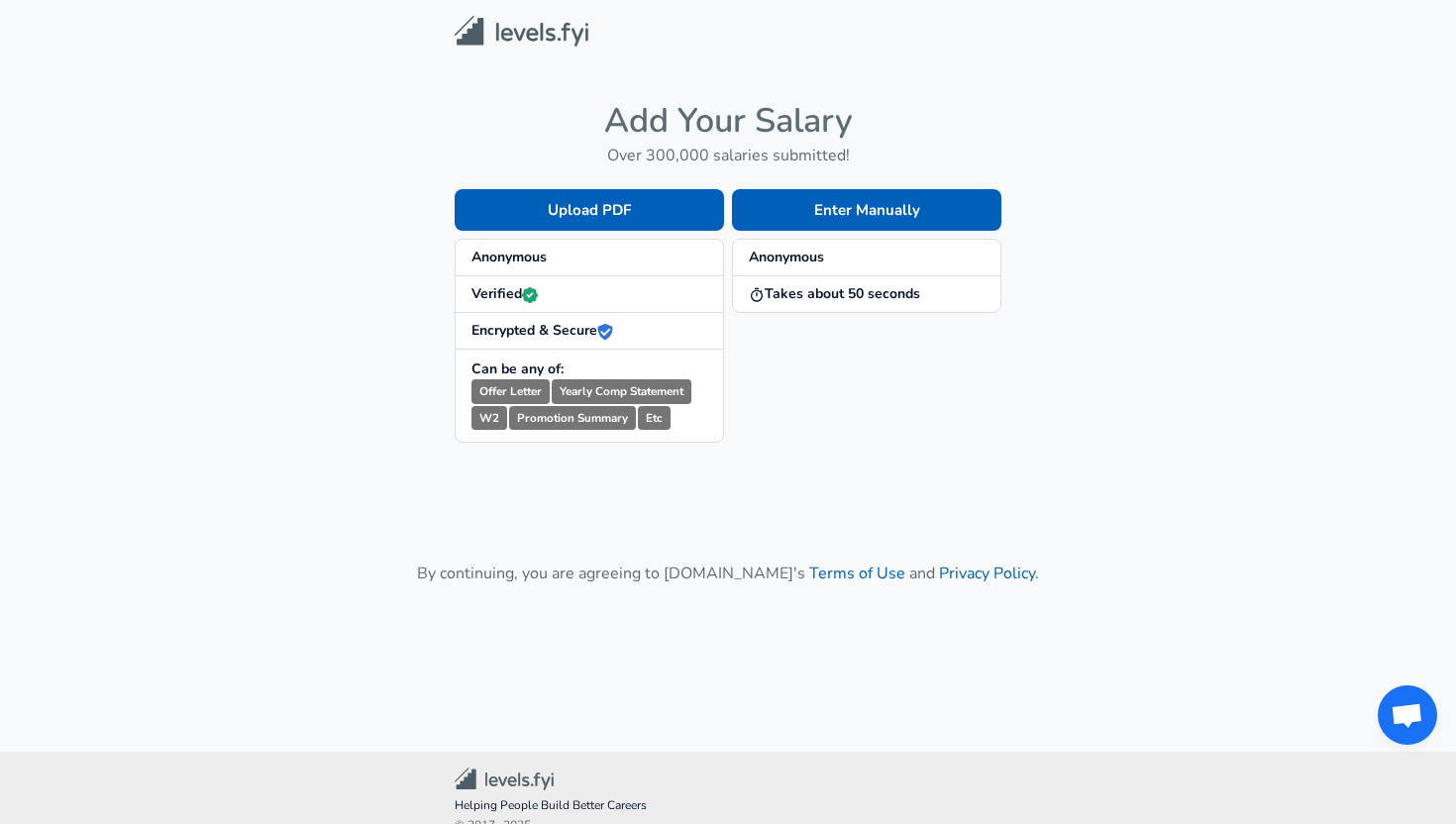click at bounding box center (521, 31) 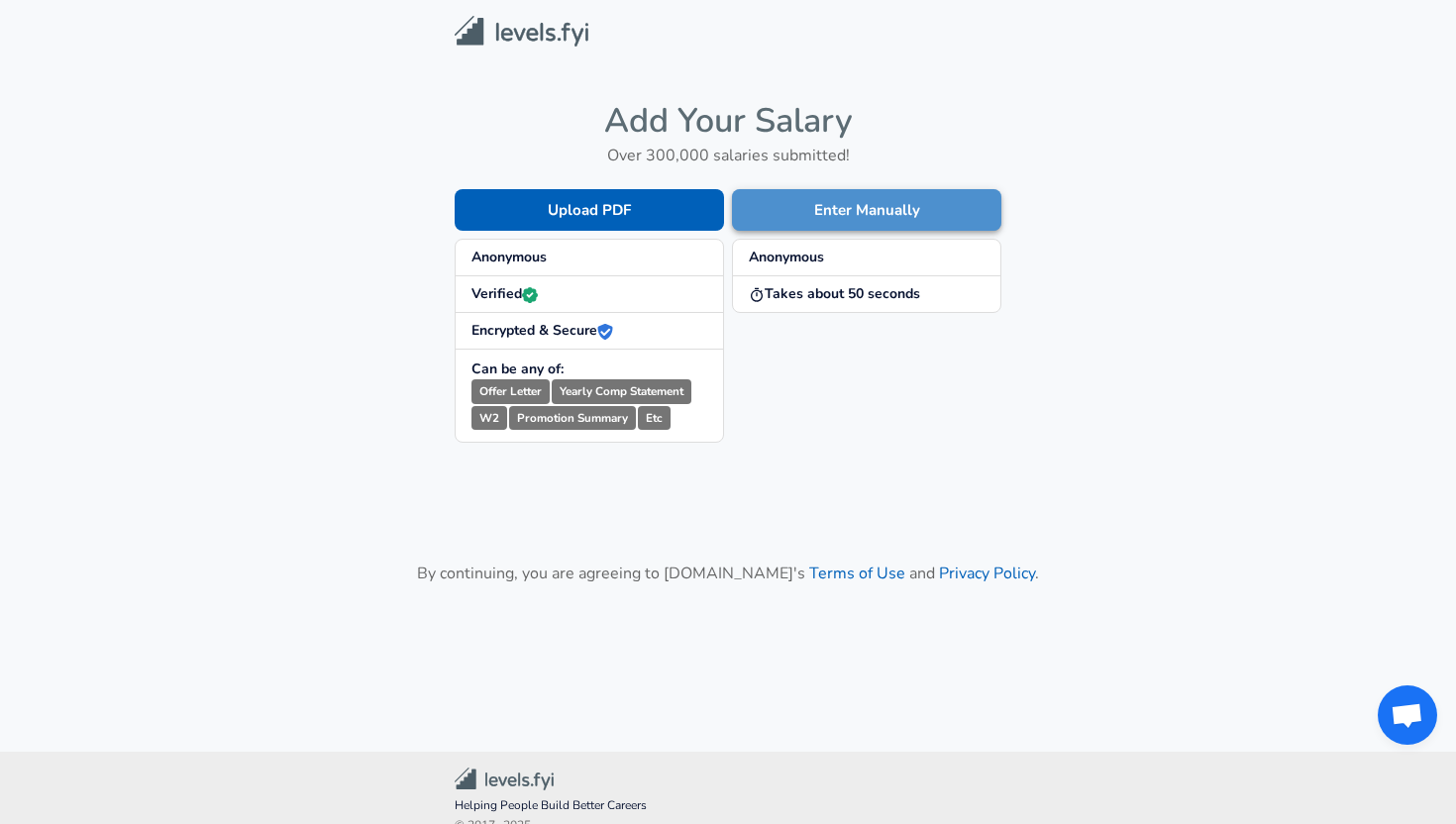 click on "Enter Manually" at bounding box center (867, 210) 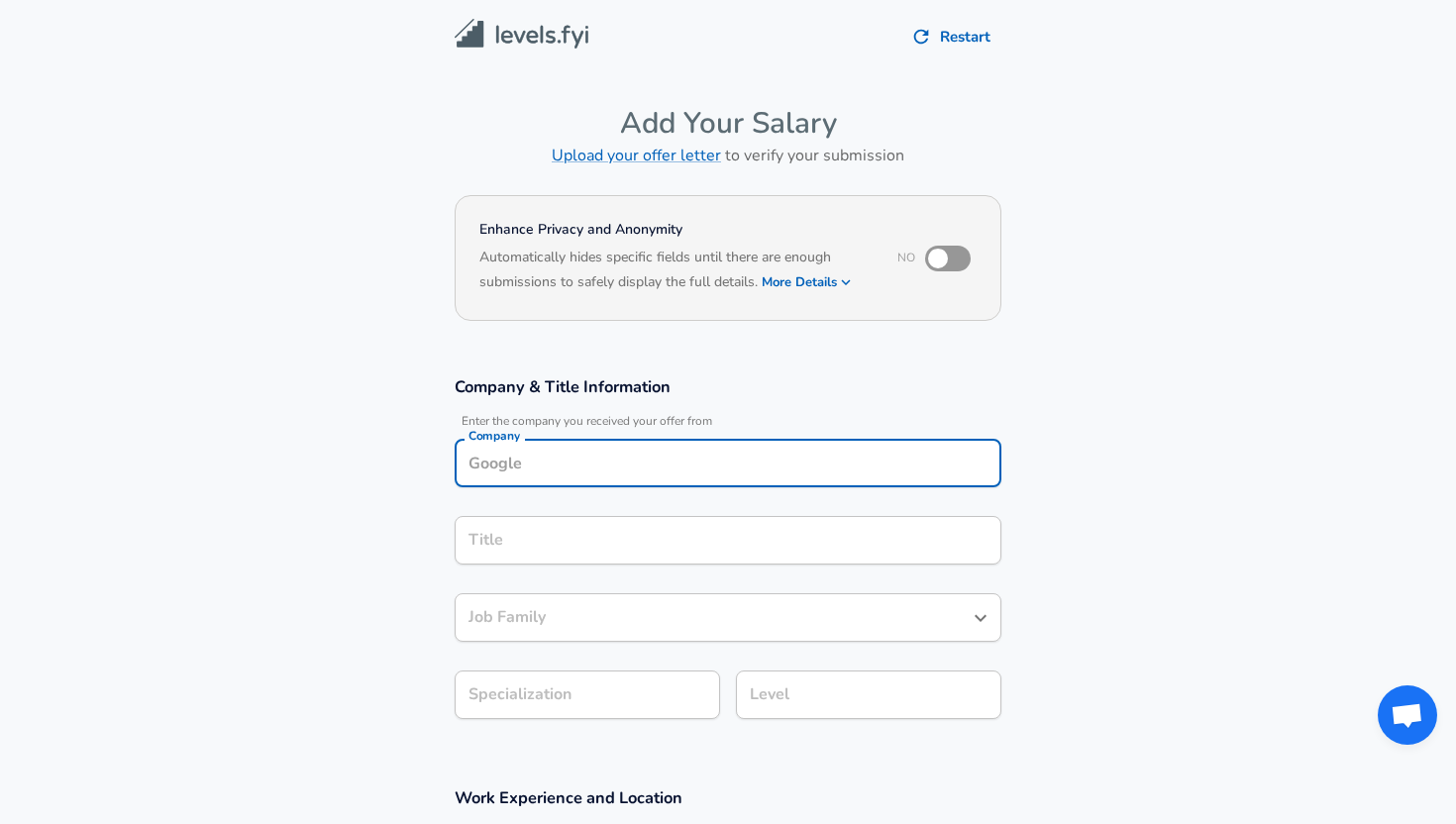 click on "Company" at bounding box center (728, 463) 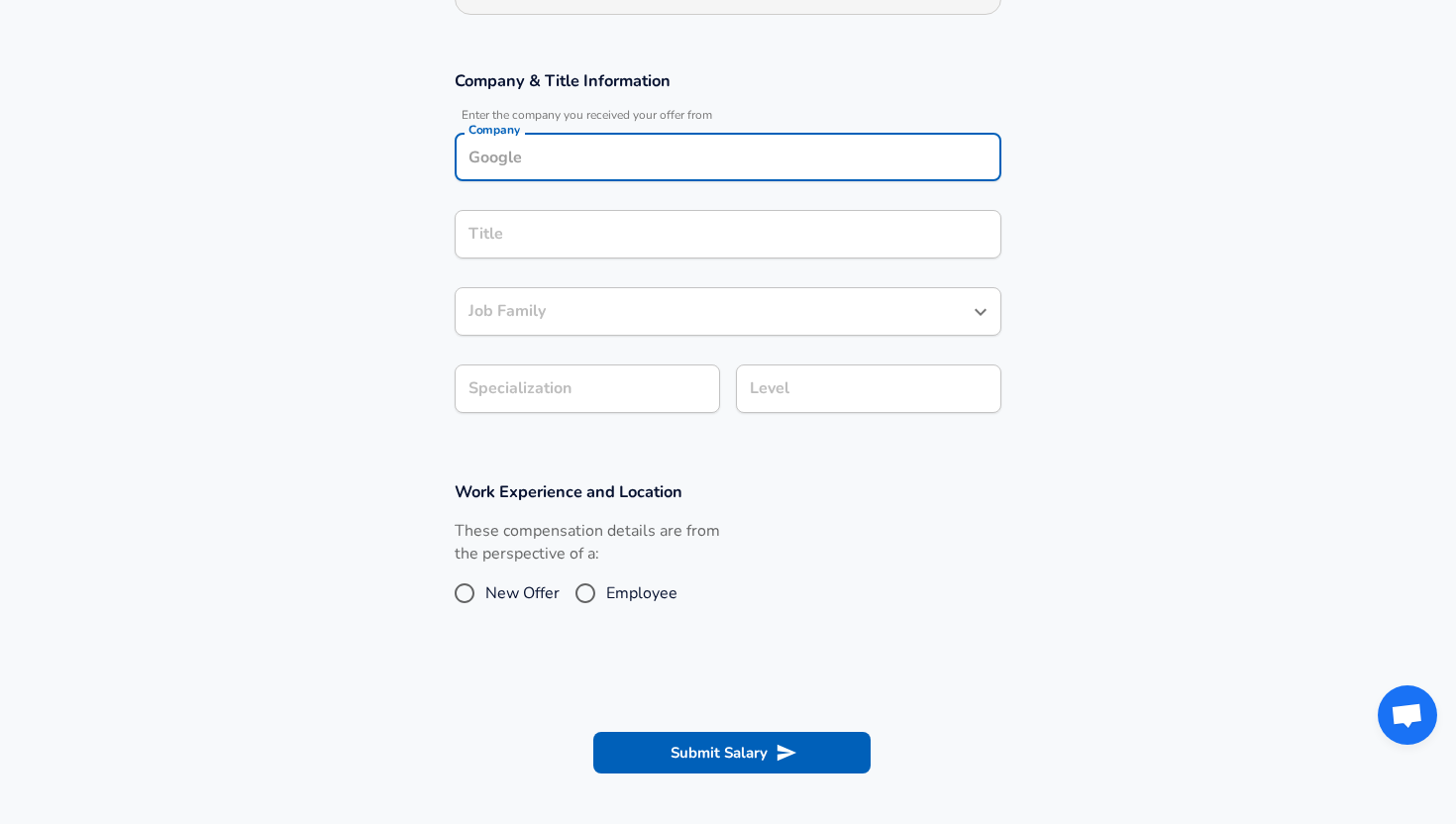 scroll, scrollTop: 170, scrollLeft: 0, axis: vertical 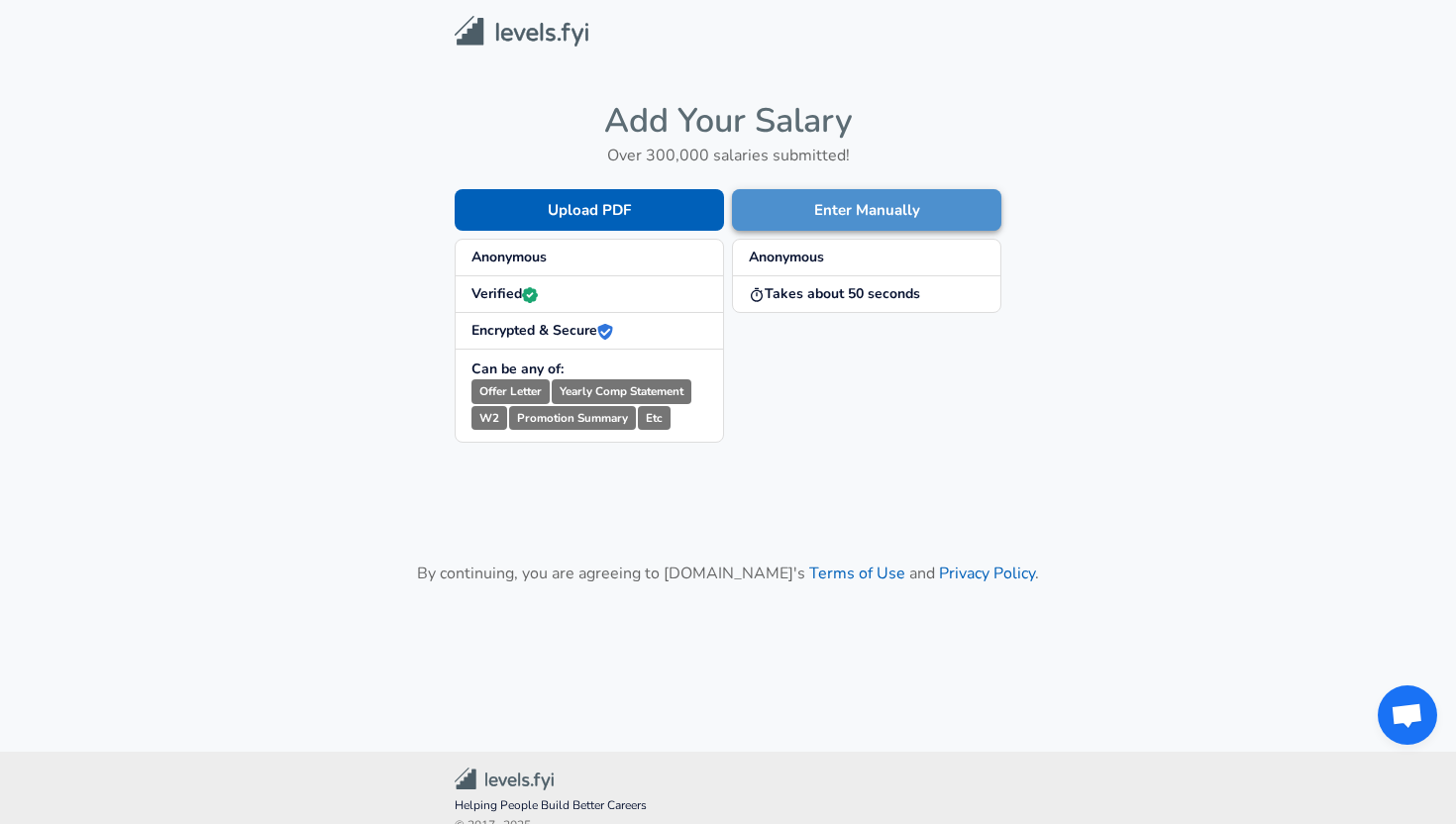 click on "Enter Manually" at bounding box center [867, 210] 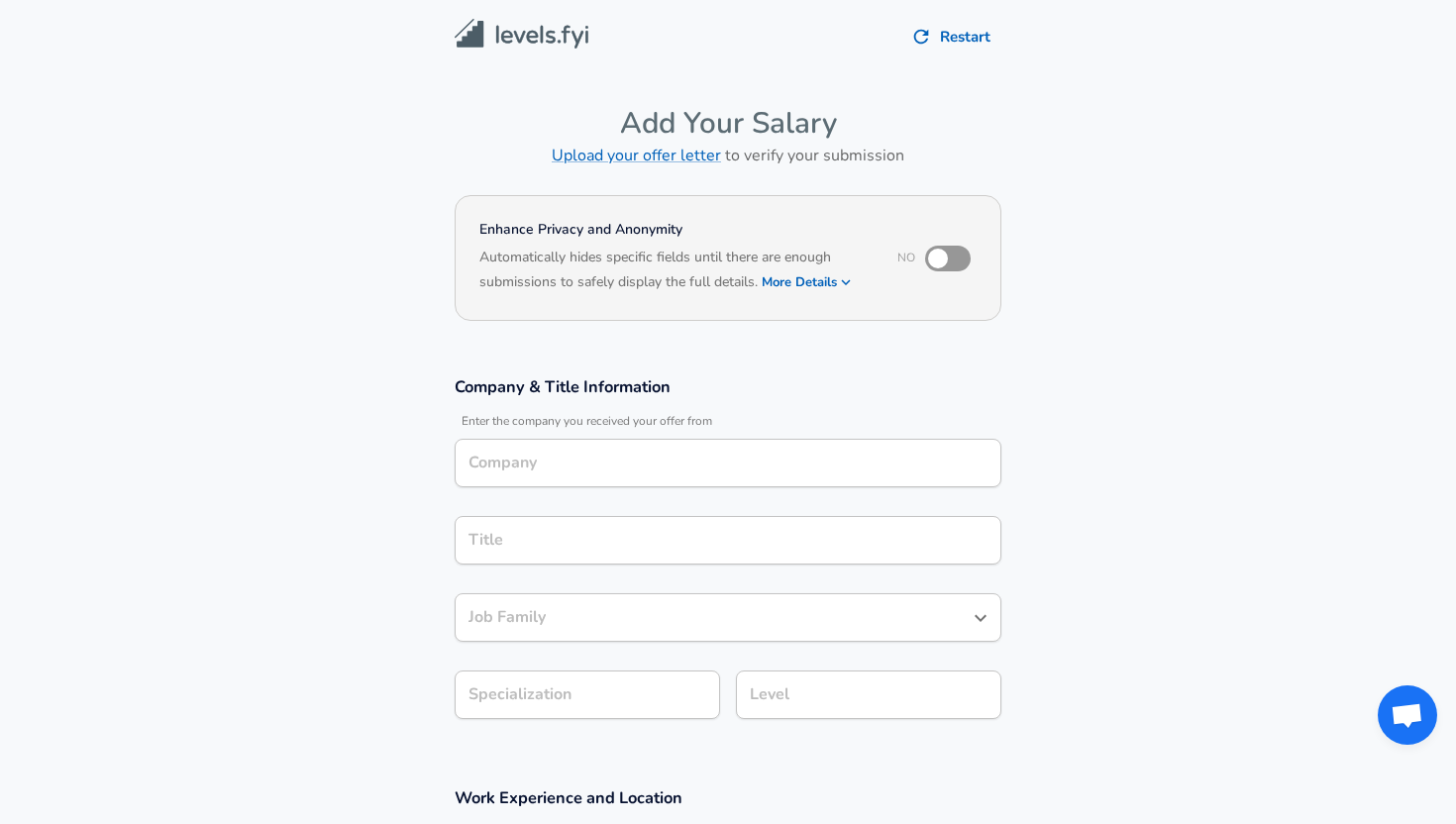 scroll, scrollTop: 207, scrollLeft: 0, axis: vertical 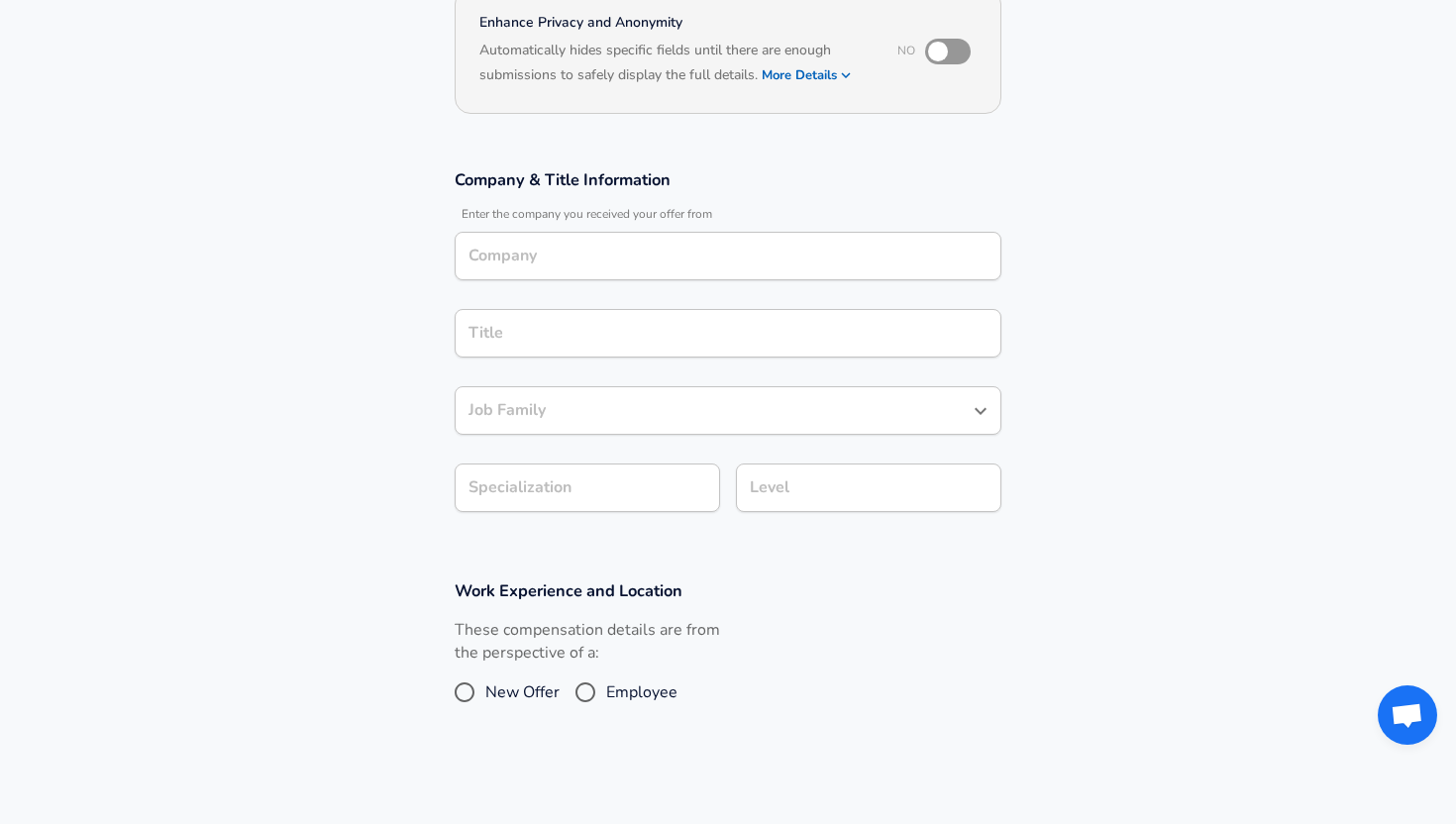 click on "Company" at bounding box center (728, 256) 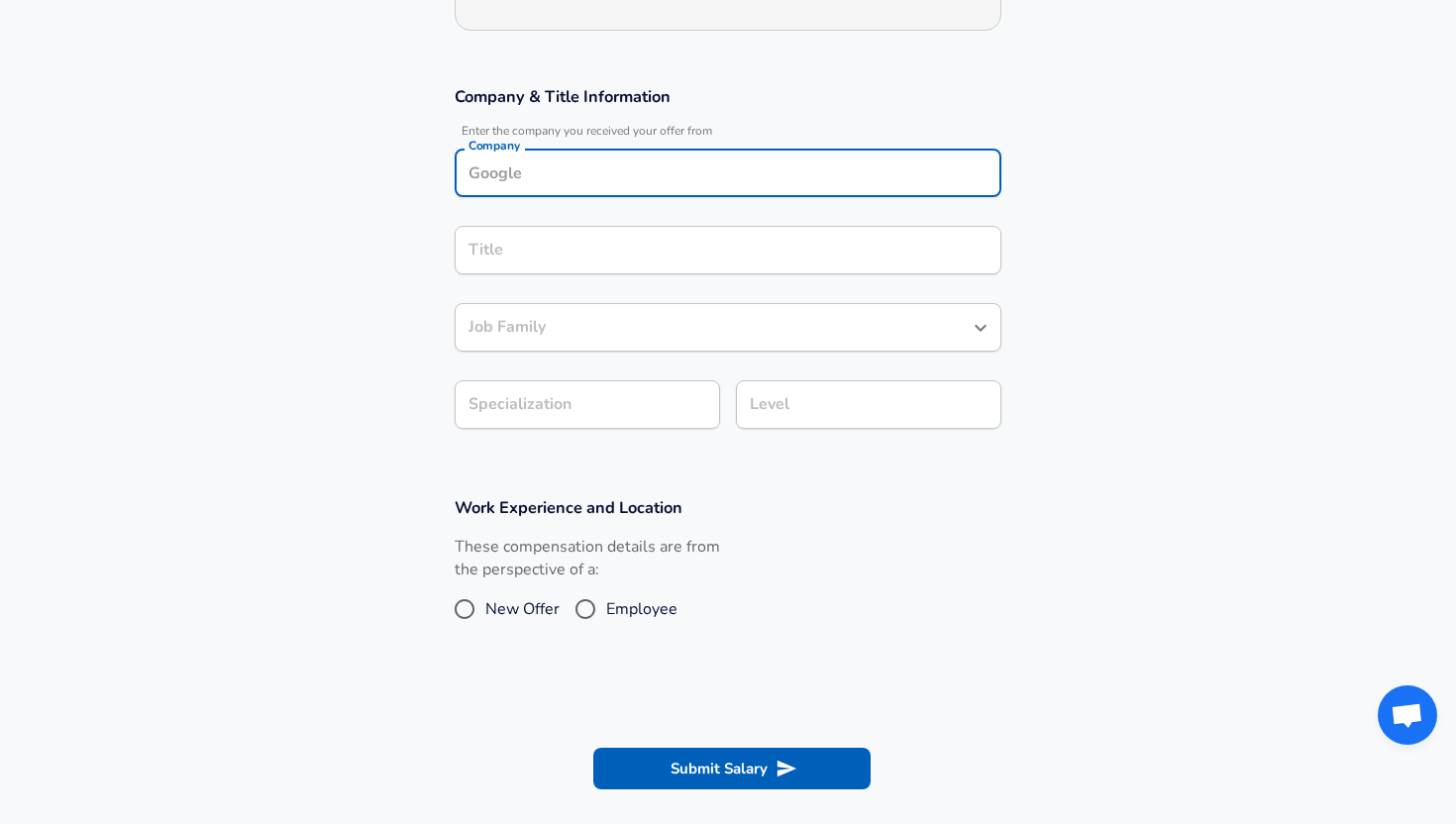 scroll, scrollTop: 291, scrollLeft: 0, axis: vertical 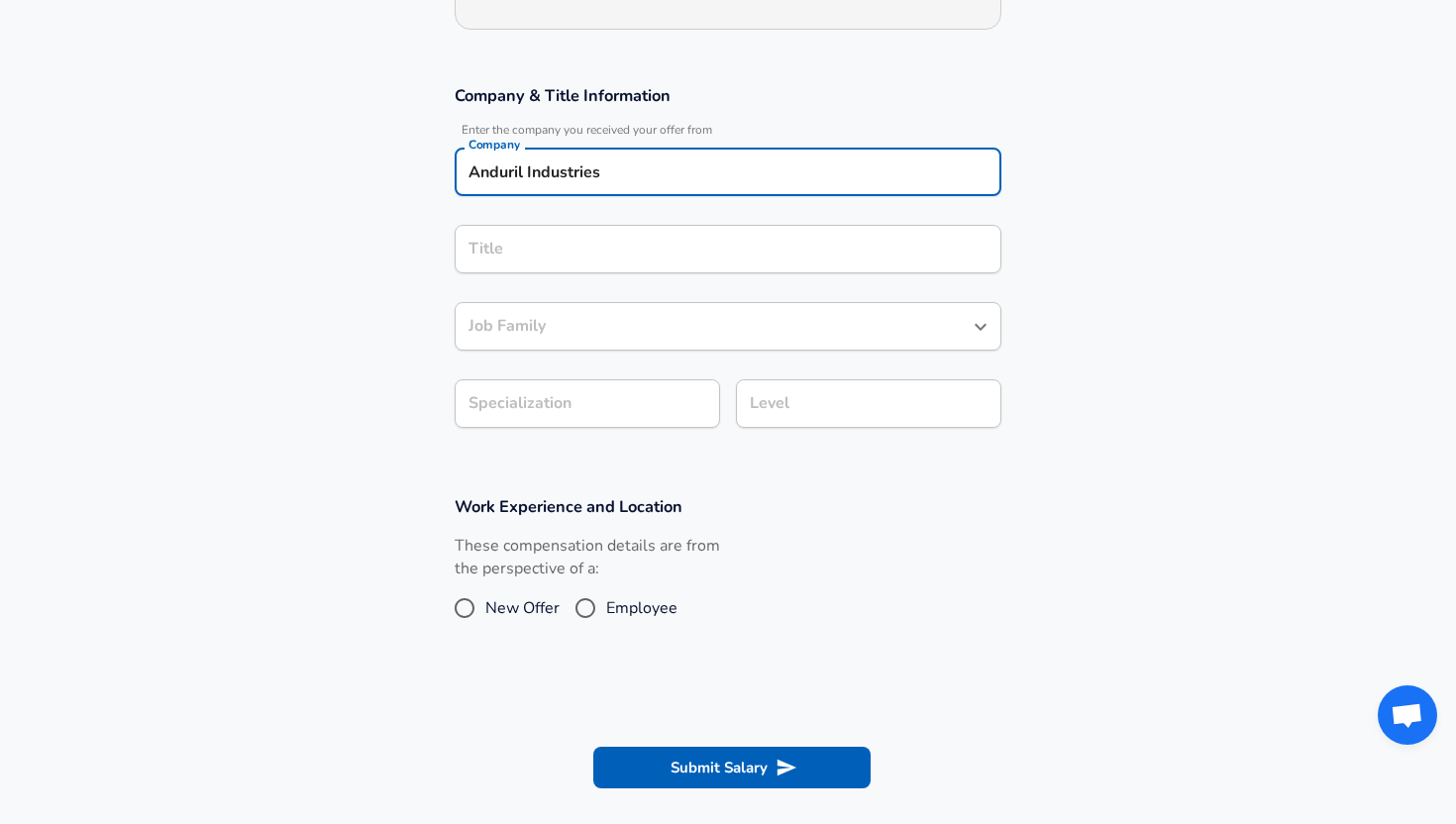 type on "Anduril Industries" 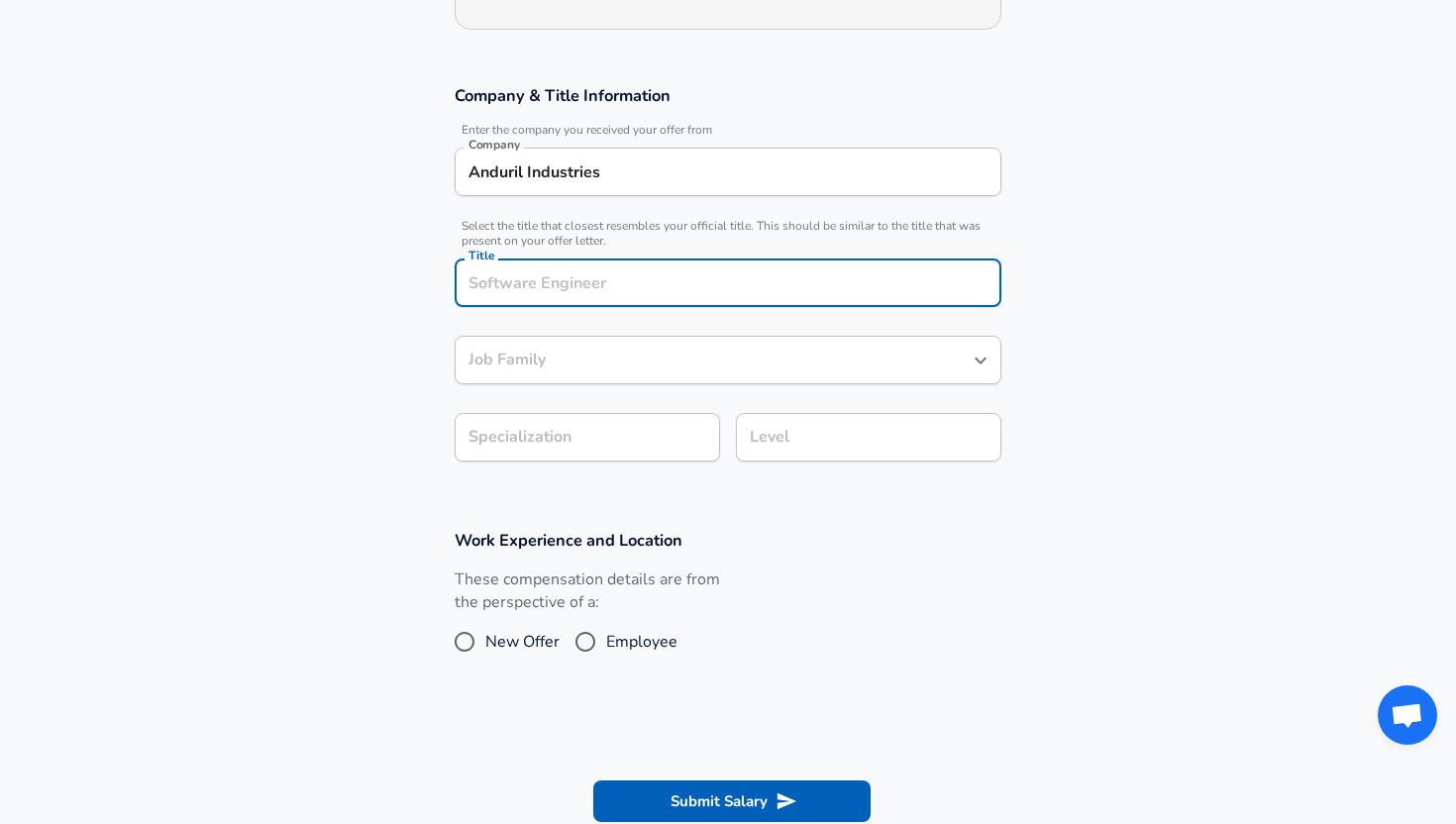 scroll, scrollTop: 331, scrollLeft: 0, axis: vertical 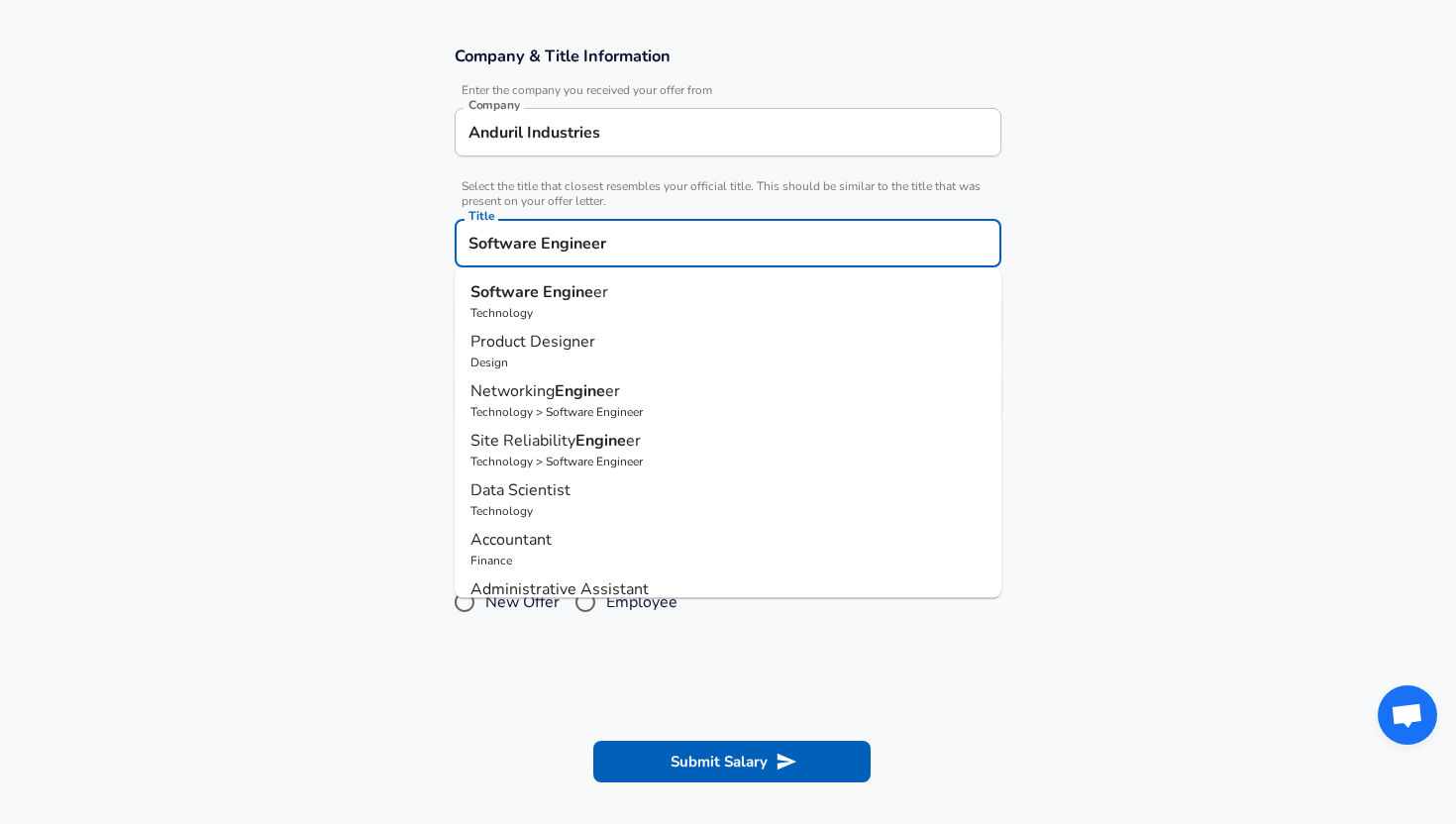 type on "Software Engineer" 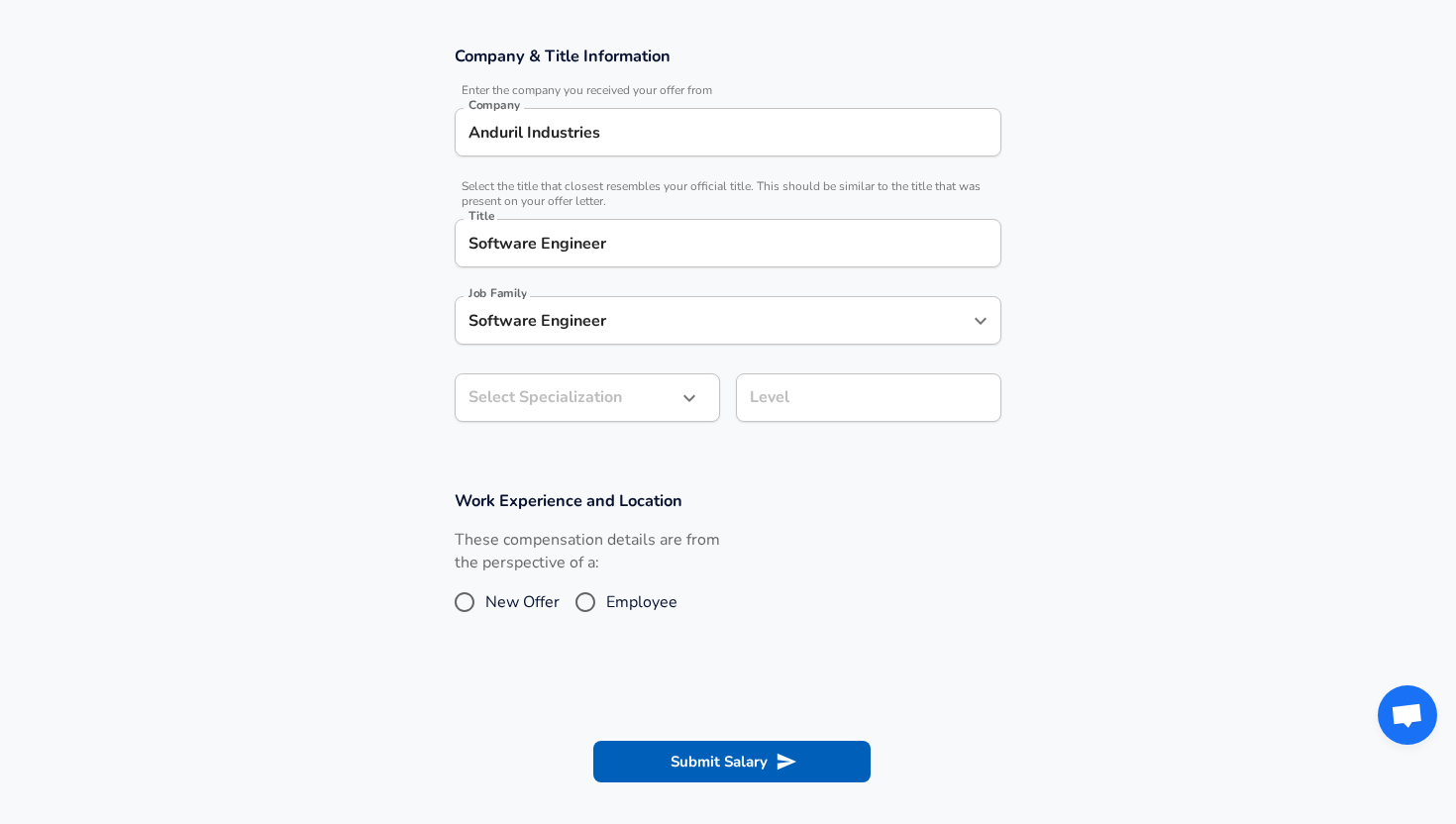 click on "Restart Add Your Salary Upload your offer letter   to verify your submission Enhance Privacy and Anonymity No Automatically hides specific fields until there are enough submissions to safely display the full details.   More Details Based on your submission and the data points that we have already collected, we will automatically hide and anonymize specific fields if there aren't enough data points to remain sufficiently anonymous. Company & Title Information   Enter the company you received your offer from Company Anduril Industries Company   Select the title that closest resembles your official title. This should be similar to the title that was present on your offer letter. Title Software Engineer Title Job Family Software Engineer Job Family Select Specialization ​ Select Specialization Level Level Work Experience and Location These compensation details are from the perspective of a: New Offer Employee Submit Salary By continuing, you are agreeing to [DOMAIN_NAME][PERSON_NAME]'s   Terms of Use   and   Privacy Policy ." at bounding box center [728, 81] 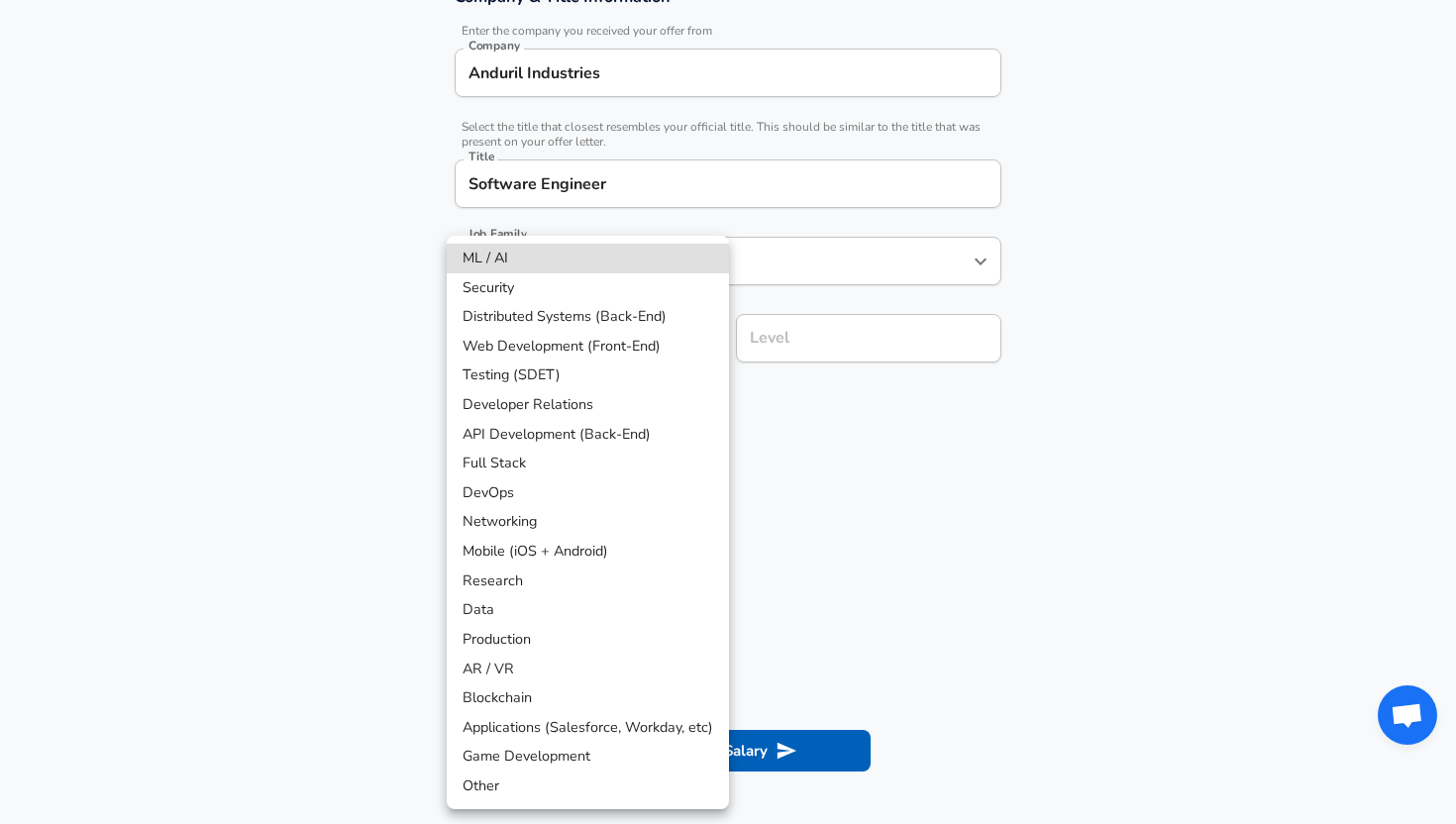 click at bounding box center (728, 412) 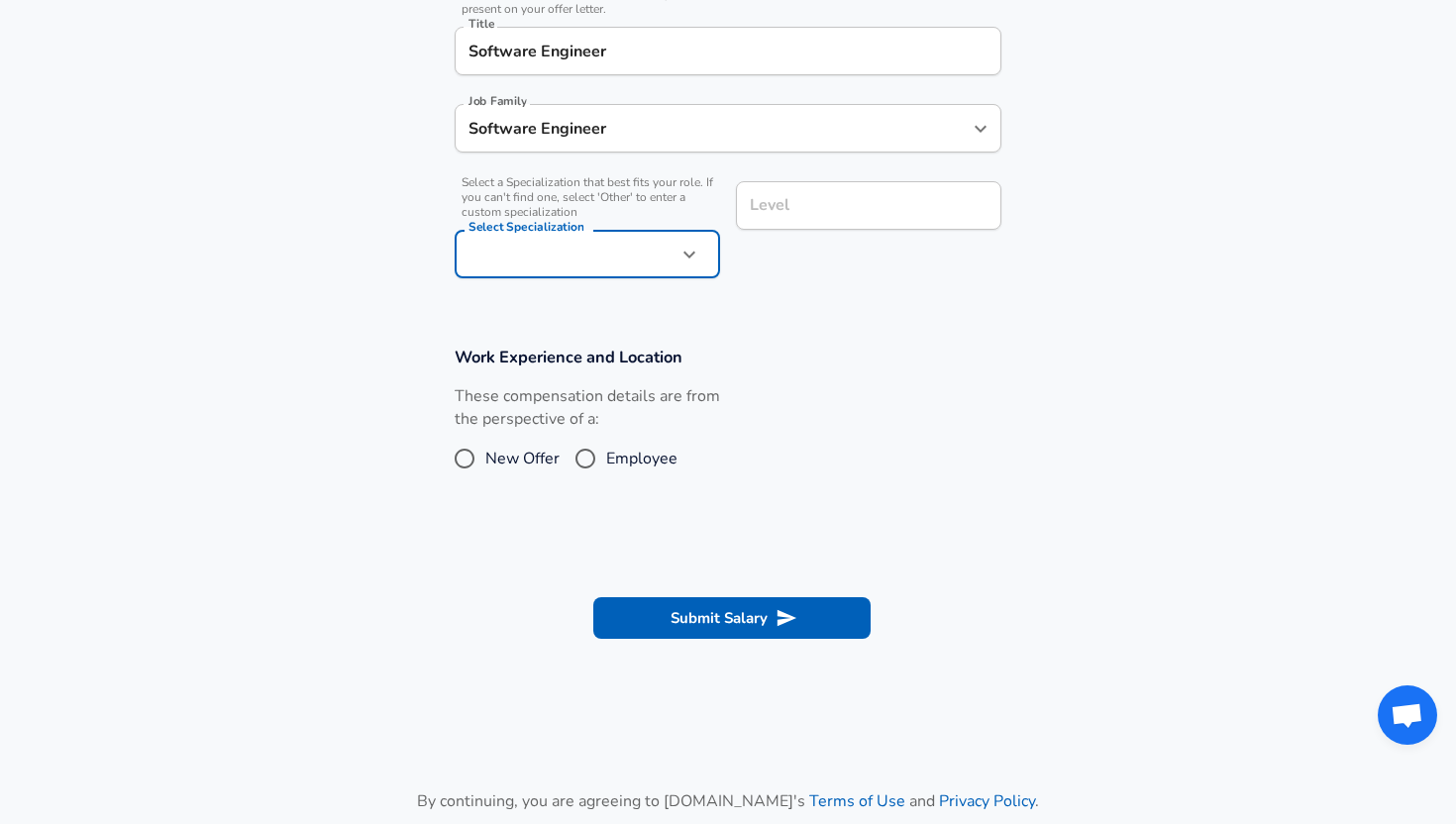 scroll, scrollTop: 569, scrollLeft: 0, axis: vertical 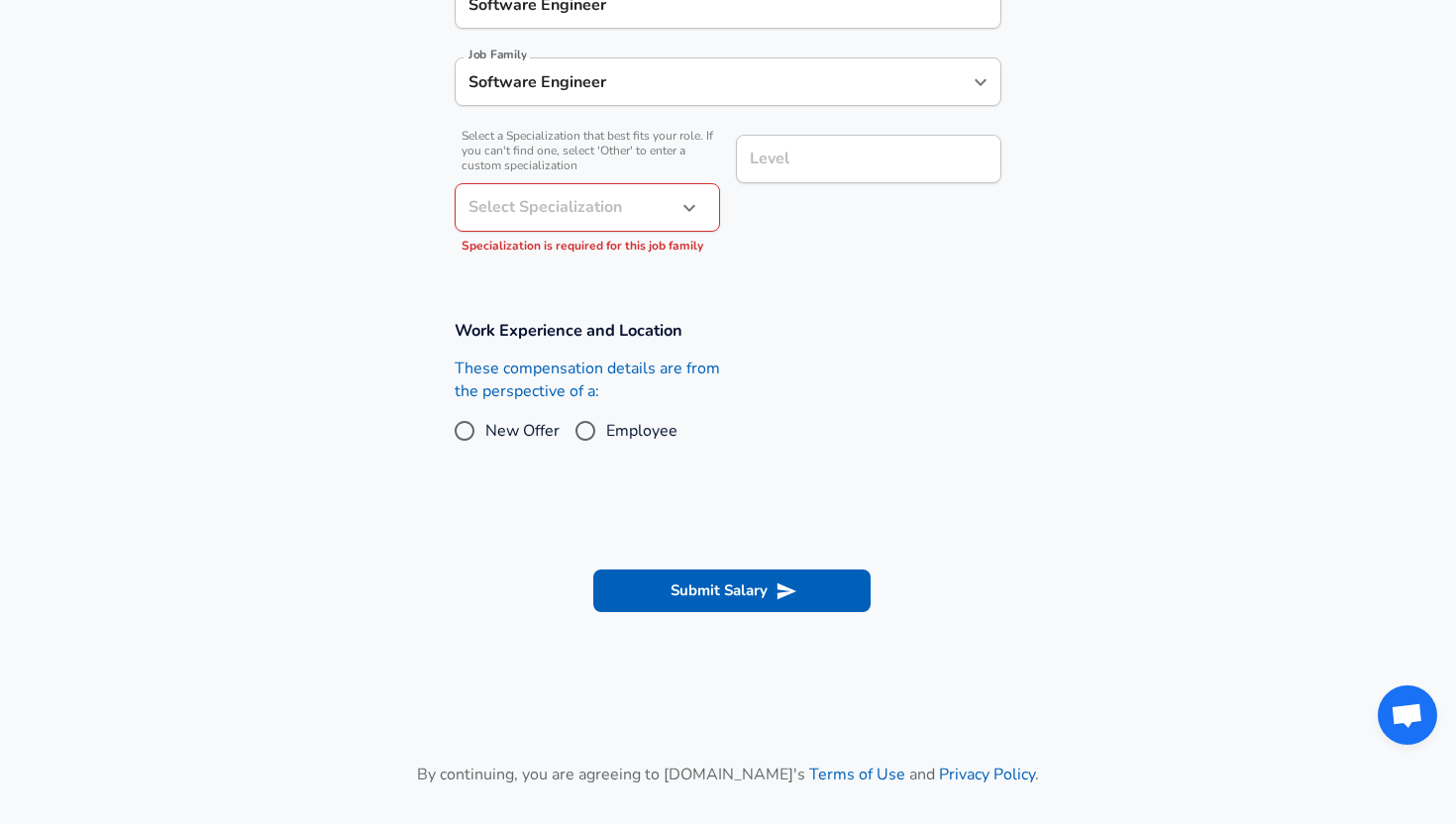 click on "These compensation details are from the perspective of a: New Offer Employee" at bounding box center (587, 410) 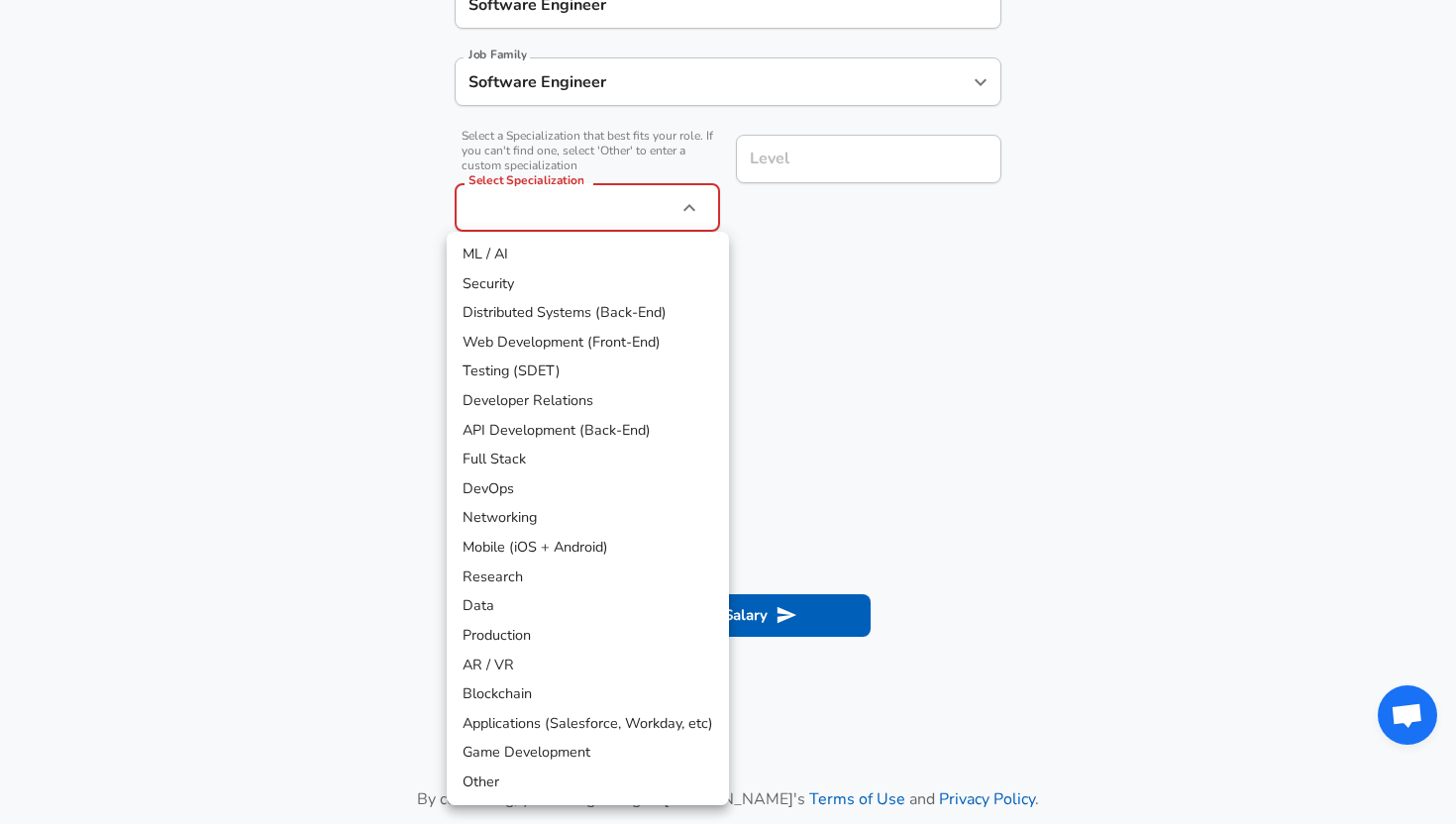 click on "Restart Add Your Salary Upload your offer letter   to verify your submission Enhance Privacy and Anonymity No Automatically hides specific fields until there are enough submissions to safely display the full details.   More Details Based on your submission and the data points that we have already collected, we will automatically hide and anonymize specific fields if there aren't enough data points to remain sufficiently anonymous. Company & Title Information   Enter the company you received your offer from Company Anduril Industries Company   Select the title that closest resembles your official title. This should be similar to the title that was present on your offer letter. Title Software Engineer Title Job Family Software Engineer Job Family   Select a Specialization that best fits your role. If you can't find one, select 'Other' to enter a custom specialization Select Specialization ​ Select Specialization Specialization is required for this job family Level Level Work Experience and Location New Offer" at bounding box center [728, -157] 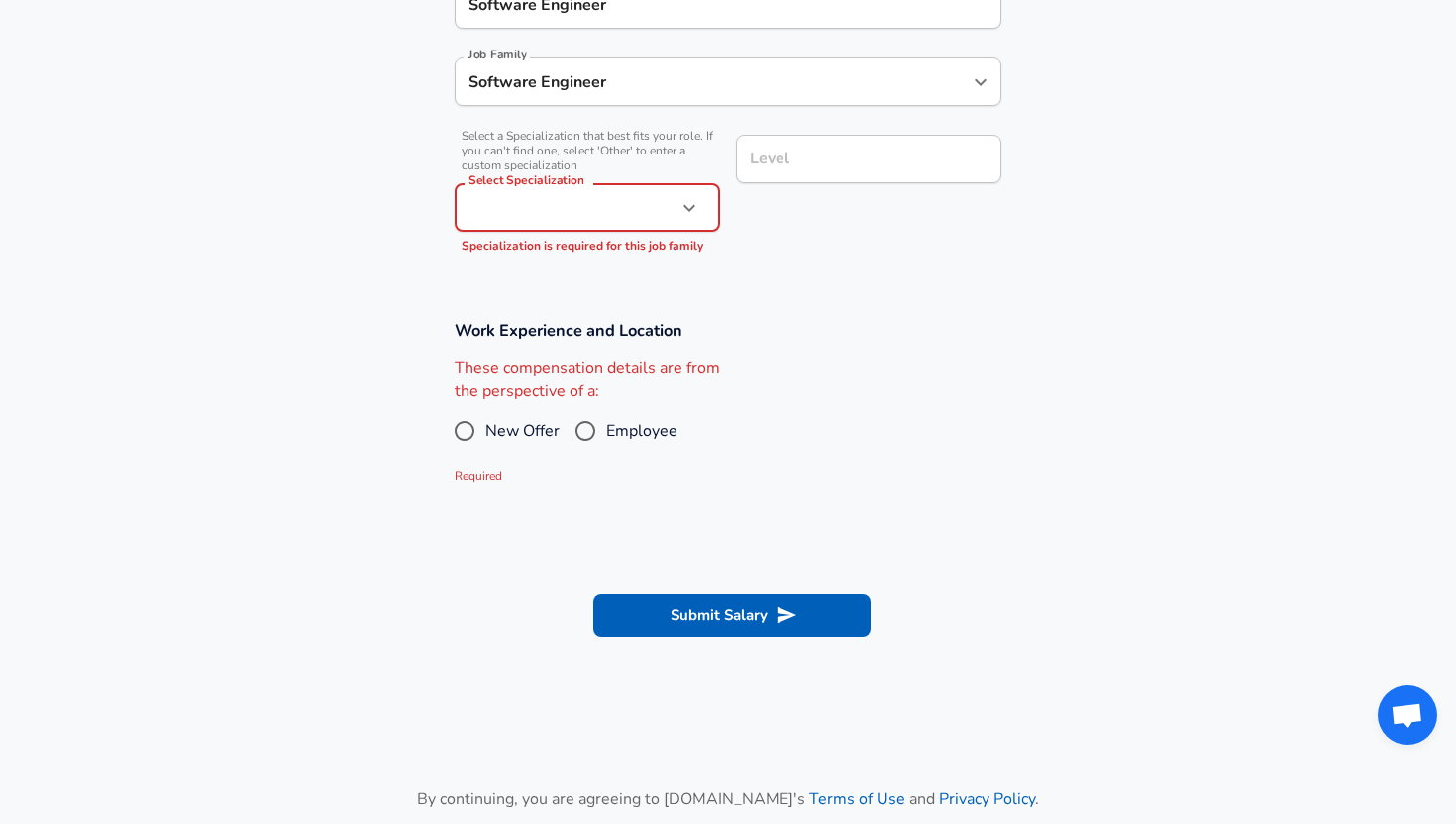 click on "Level Level" at bounding box center [869, 157] 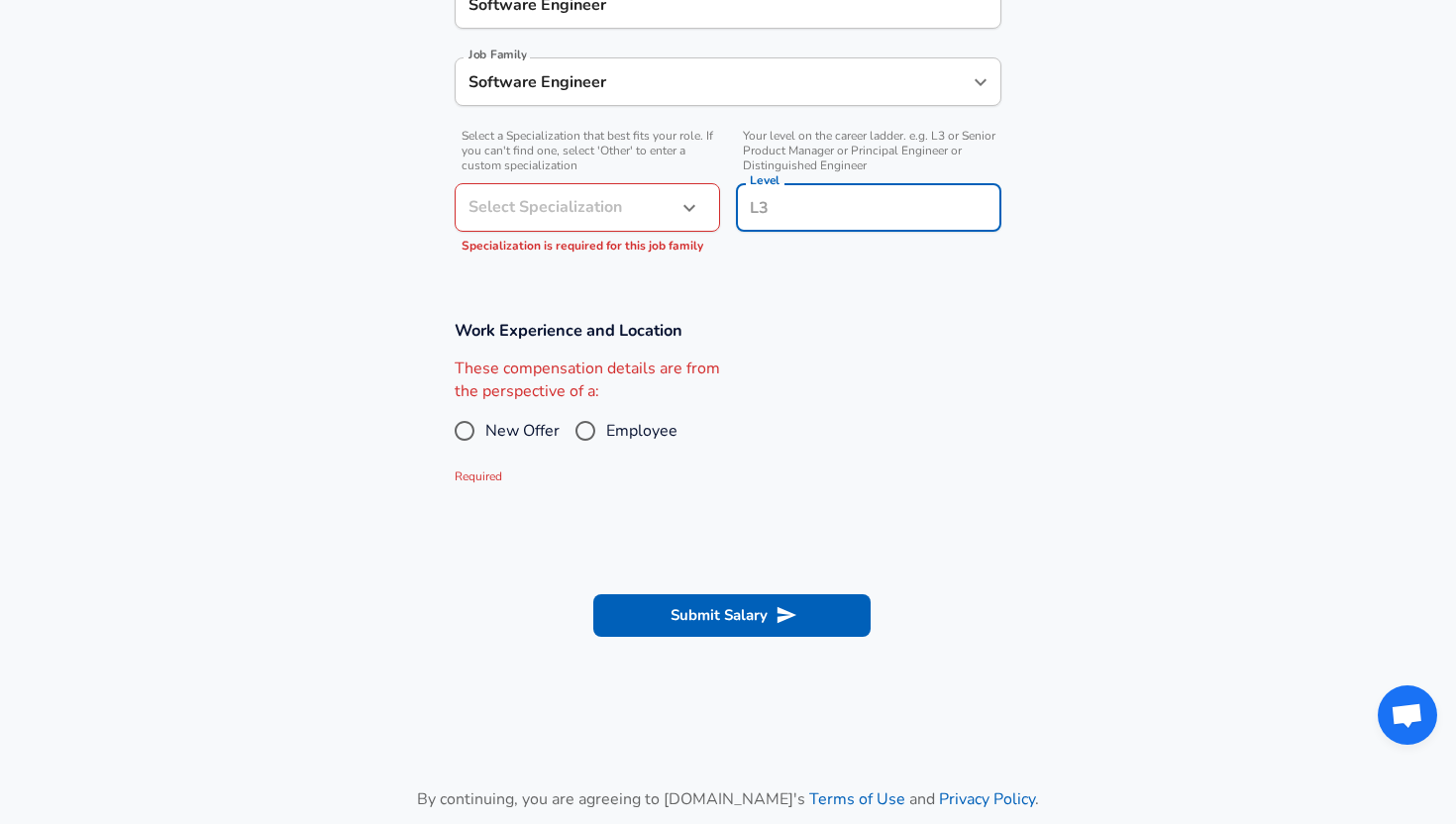 scroll, scrollTop: 609, scrollLeft: 0, axis: vertical 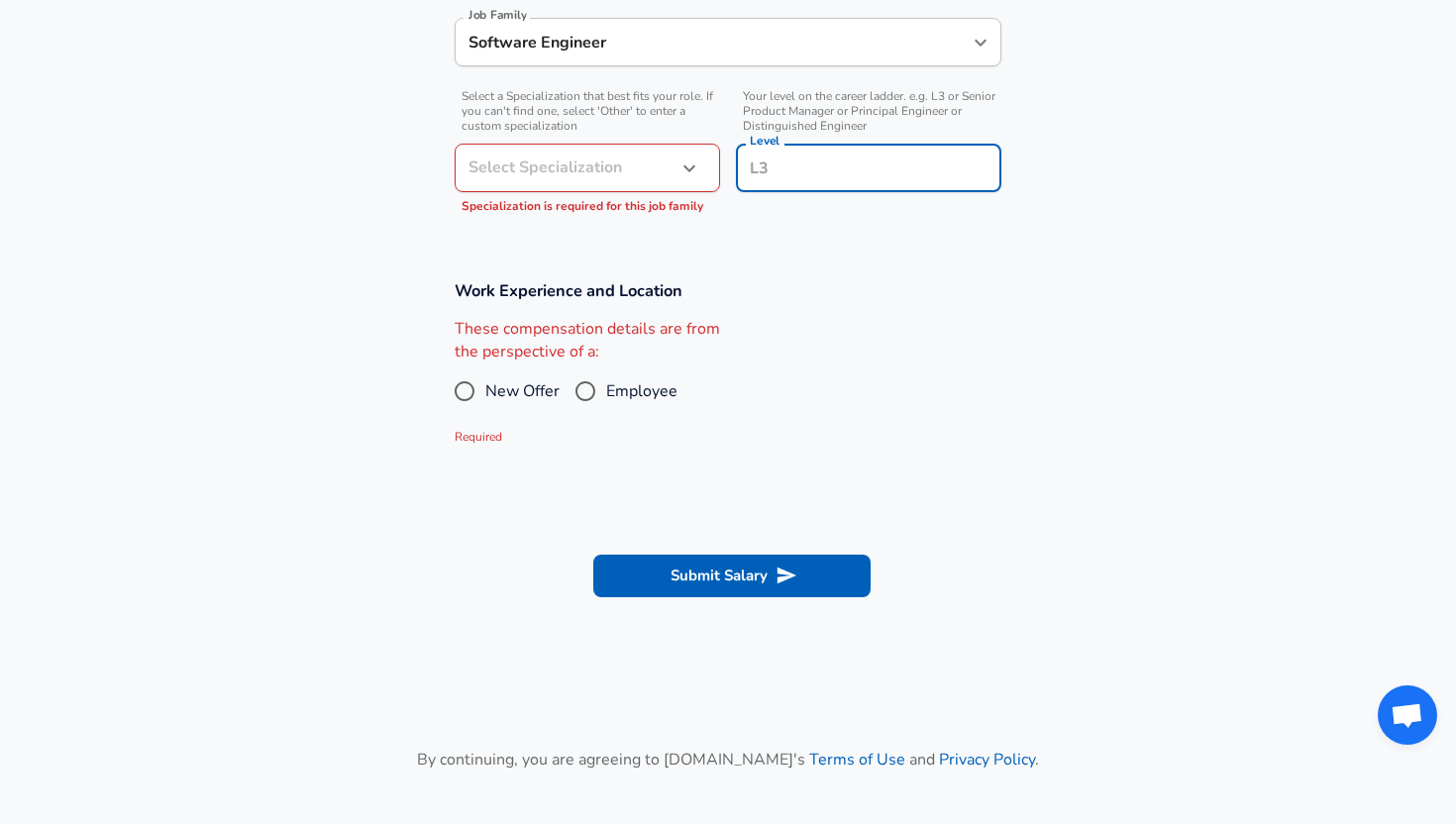click on "Company & Title Information   Enter the company you received your offer from Company Anduril Industries Company   Select the title that closest resembles your official title. This should be similar to the title that was present on your offer letter. Title Software Engineer Title Job Family Software Engineer Job Family   Select a Specialization that best fits your role. If you can't find one, select 'Other' to enter a custom specialization Select Specialization ​ Select Specialization Specialization is required for this job family   Your level on the career ladder. e.g. L3 or Senior Product Manager or Principal Engineer or Distinguished Engineer Level Level" at bounding box center [728, 0] 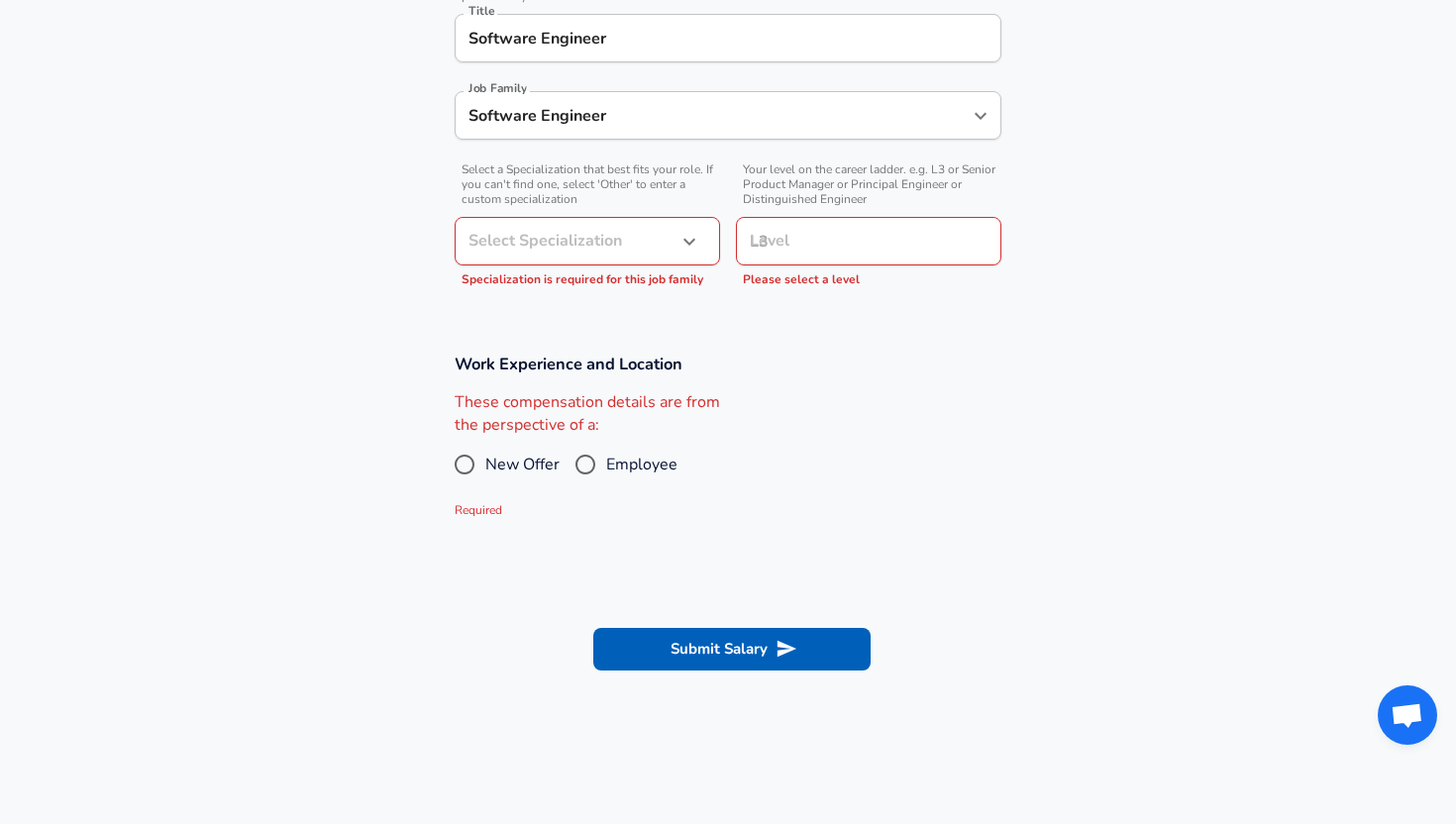 scroll, scrollTop: 516, scrollLeft: 0, axis: vertical 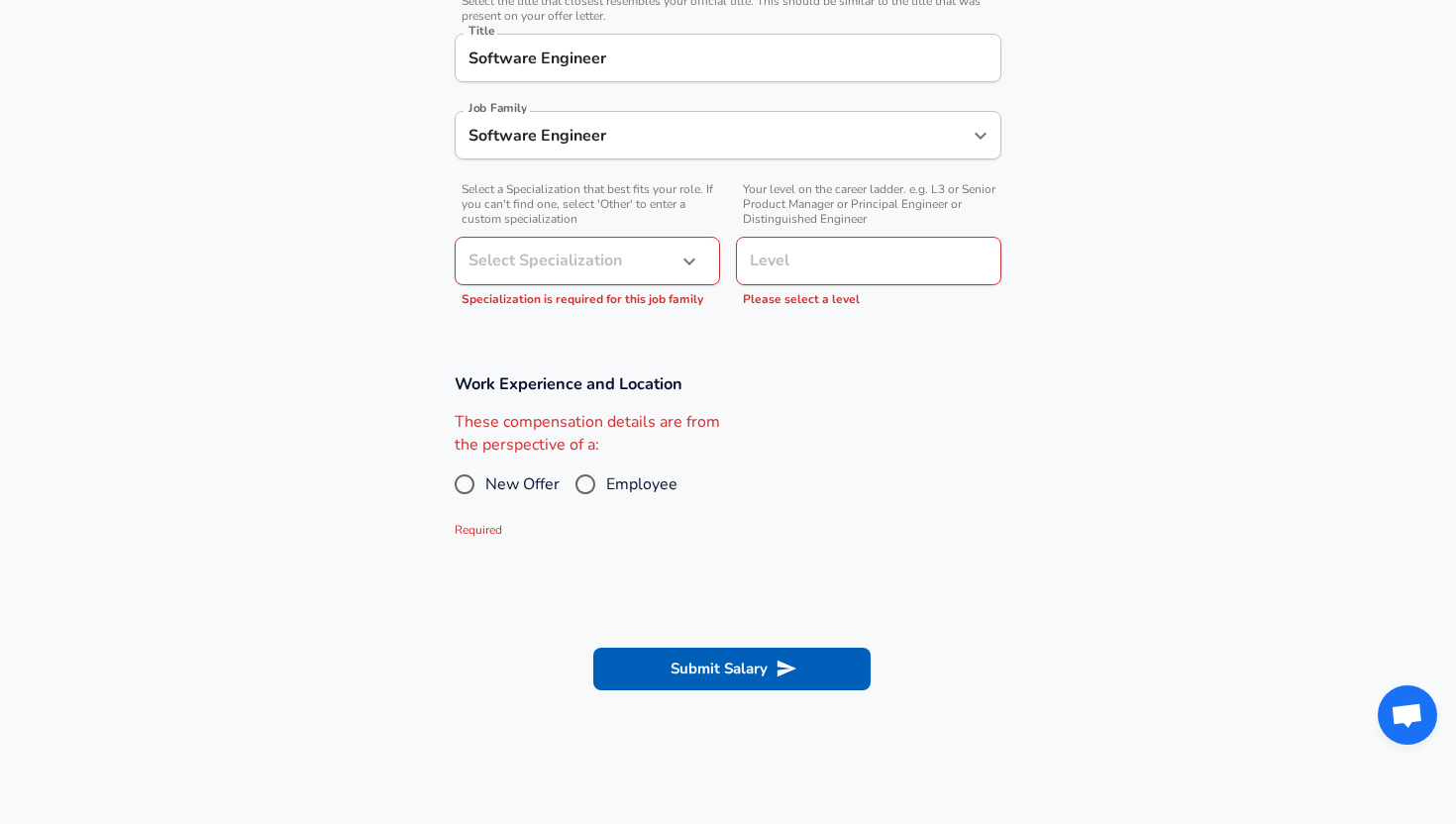 click on "Level Level Please select a level" at bounding box center [869, 273] 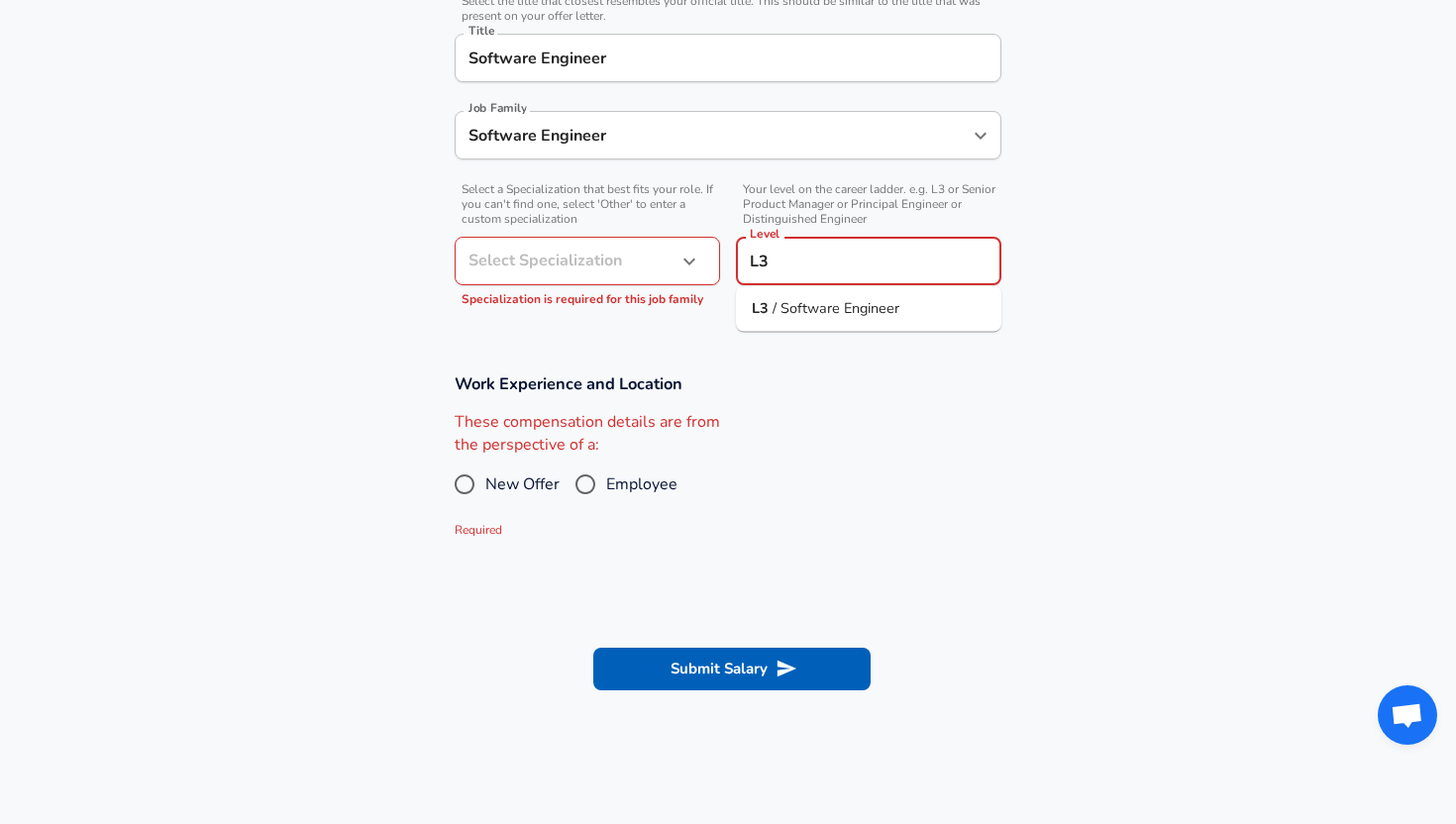 type on "L3" 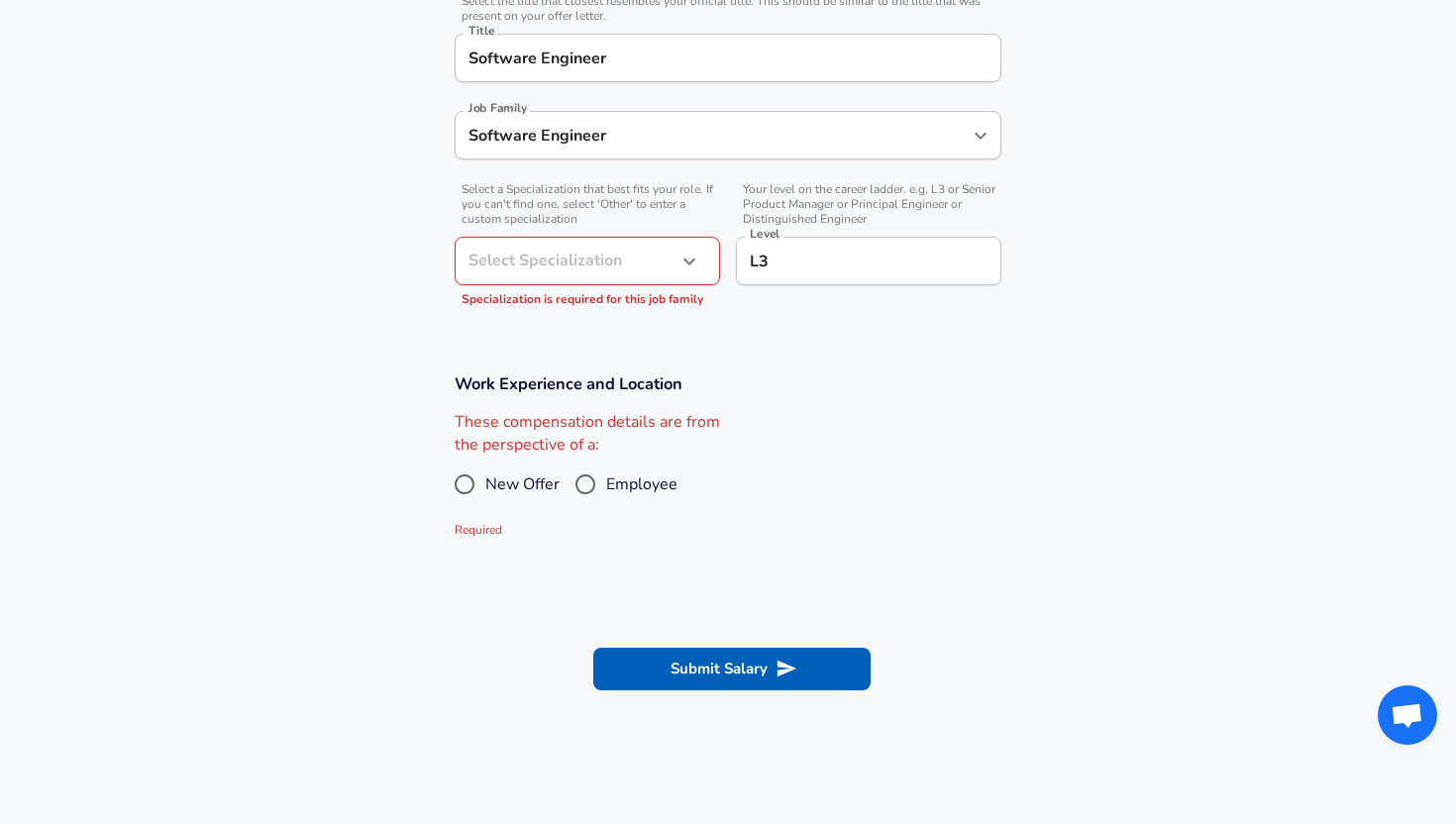 click on "Select Specialization ​ Select Specialization Specialization is required for this job family" at bounding box center (587, 273) 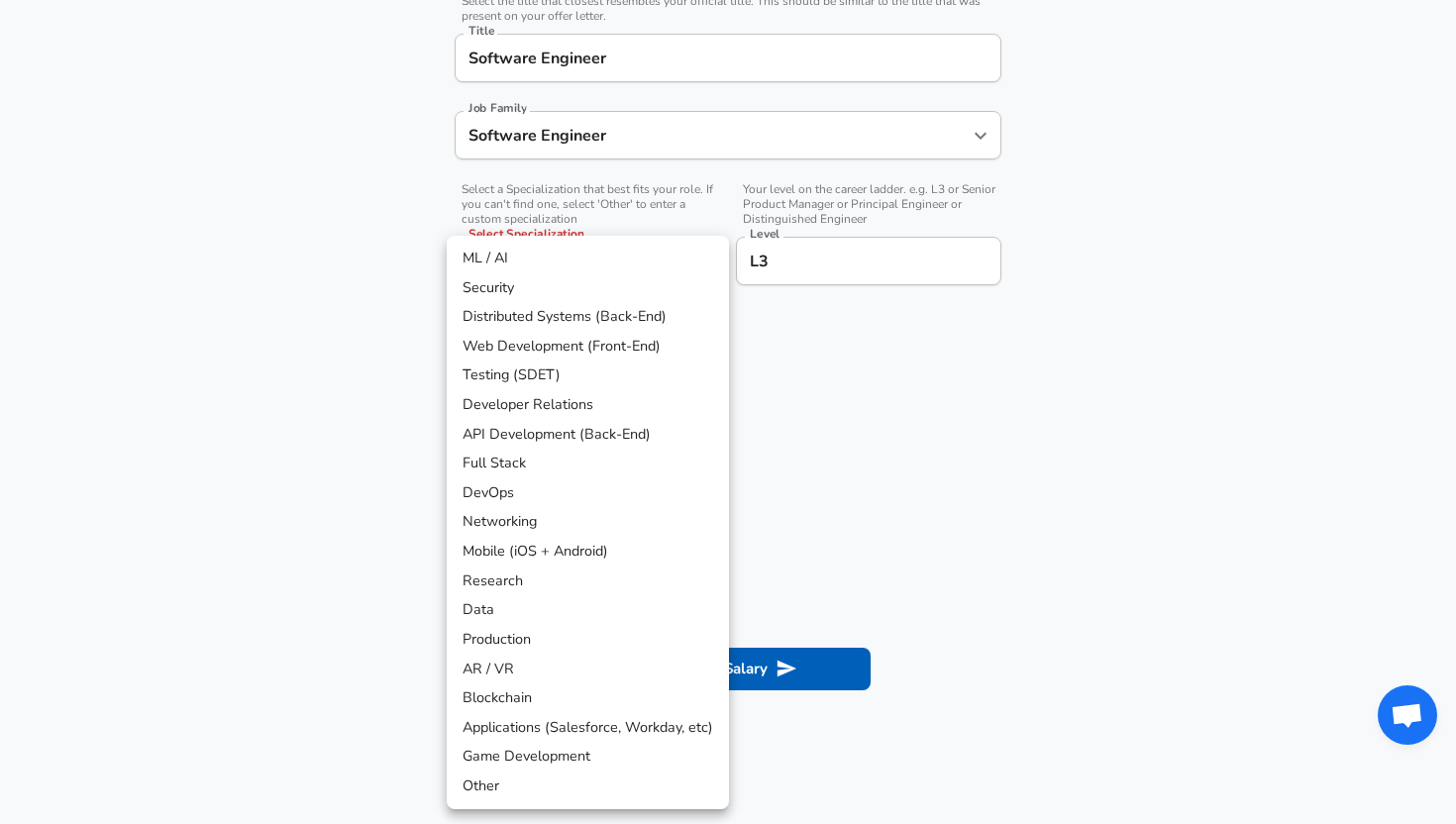 click on "Restart Add Your Salary Upload your offer letter   to verify your submission Enhance Privacy and Anonymity No Automatically hides specific fields until there are enough submissions to safely display the full details.   More Details Based on your submission and the data points that we have already collected, we will automatically hide and anonymize specific fields if there aren't enough data points to remain sufficiently anonymous. Company & Title Information   Enter the company you received your offer from Company Anduril Industries Company   Select the title that closest resembles your official title. This should be similar to the title that was present on your offer letter. Title Software Engineer Title Job Family Software Engineer Job Family   Select a Specialization that best fits your role. If you can't find one, select 'Other' to enter a custom specialization Select Specialization ​ Select Specialization Specialization is required for this job family   Level L3 Level Work Experience and Location" at bounding box center (728, -104) 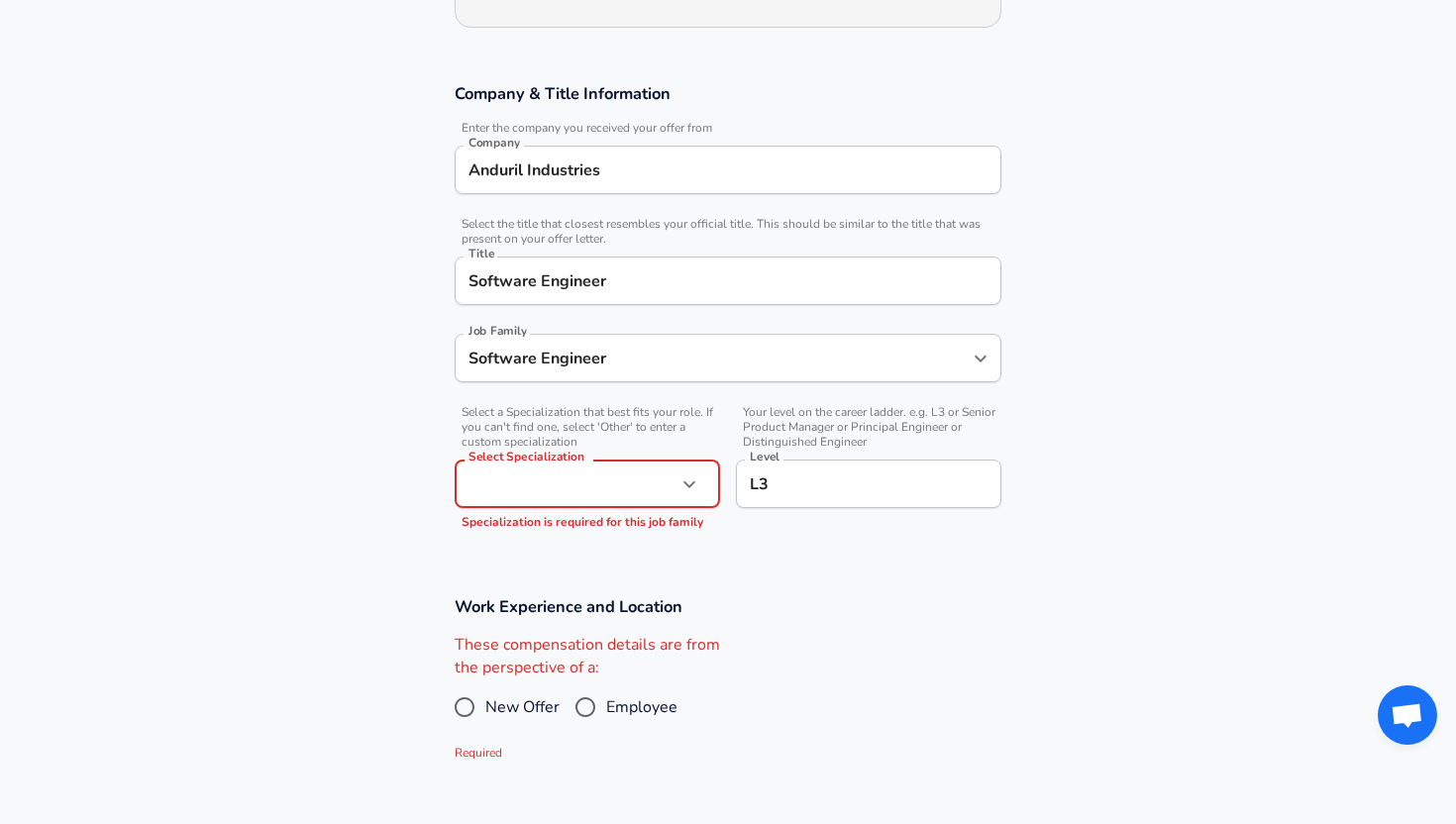 scroll, scrollTop: 412, scrollLeft: 0, axis: vertical 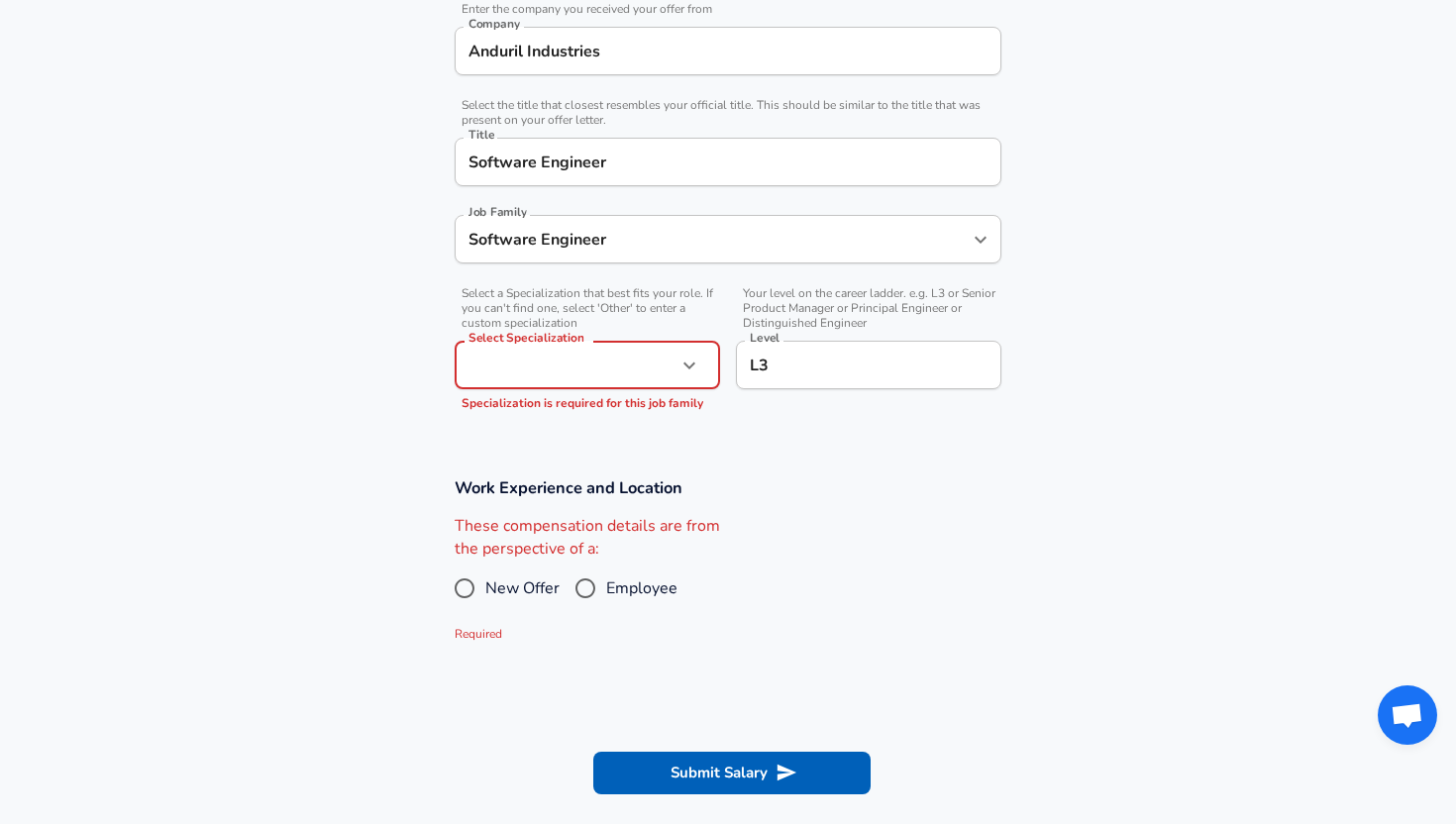 click on "Restart Add Your Salary Upload your offer letter   to verify your submission Enhance Privacy and Anonymity No Automatically hides specific fields until there are enough submissions to safely display the full details.   More Details Based on your submission and the data points that we have already collected, we will automatically hide and anonymize specific fields if there aren't enough data points to remain sufficiently anonymous. Company & Title Information   Enter the company you received your offer from Company Anduril Industries Company   Select the title that closest resembles your official title. This should be similar to the title that was present on your offer letter. Title Software Engineer Title Job Family Software Engineer Job Family   Select a Specialization that best fits your role. If you can't find one, select 'Other' to enter a custom specialization Select Specialization ​ Select Specialization Specialization is required for this job family   Level L3 Level Work Experience and Location" at bounding box center (728, 0) 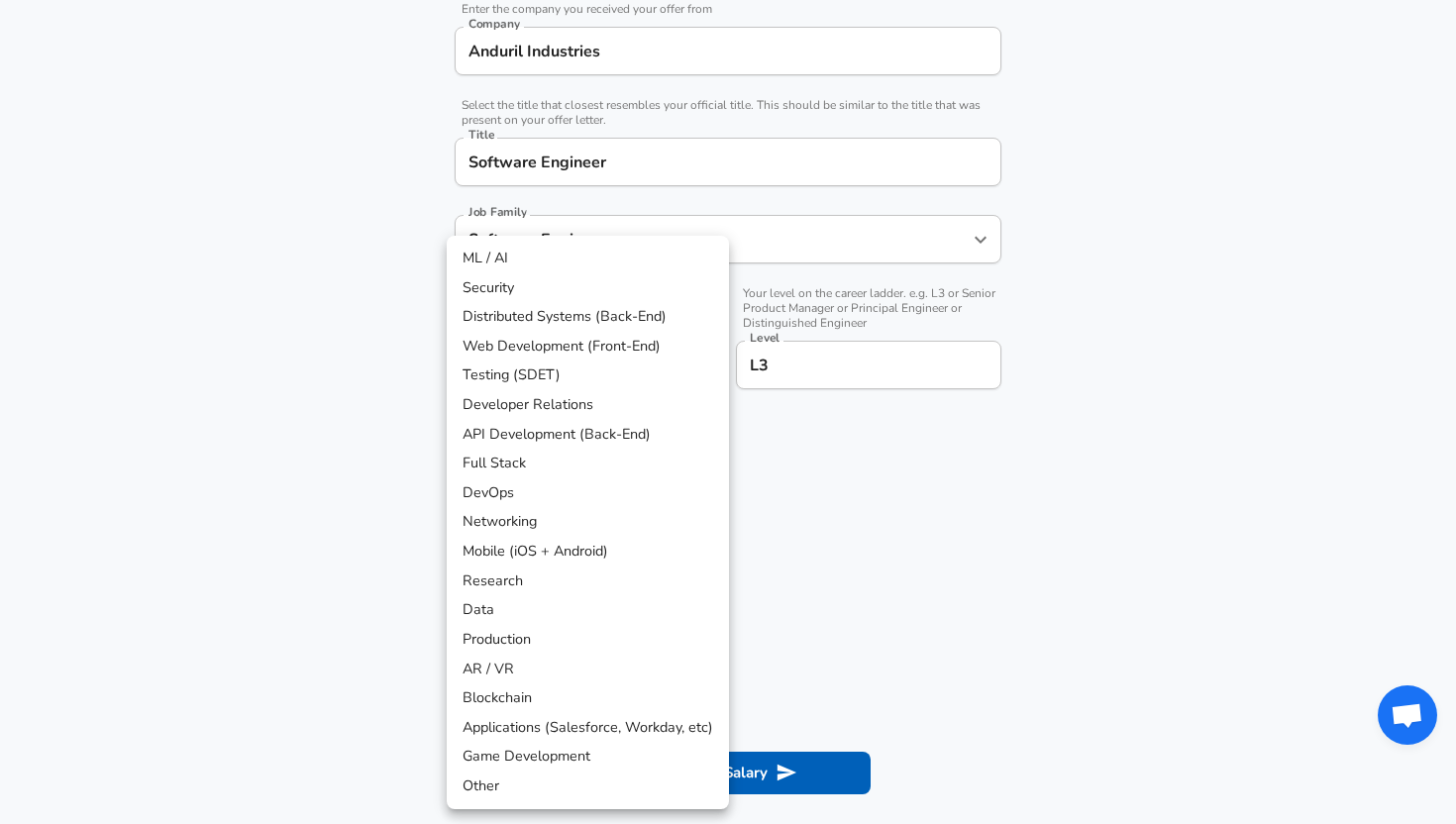 click on "Game Development" at bounding box center (587, 757) 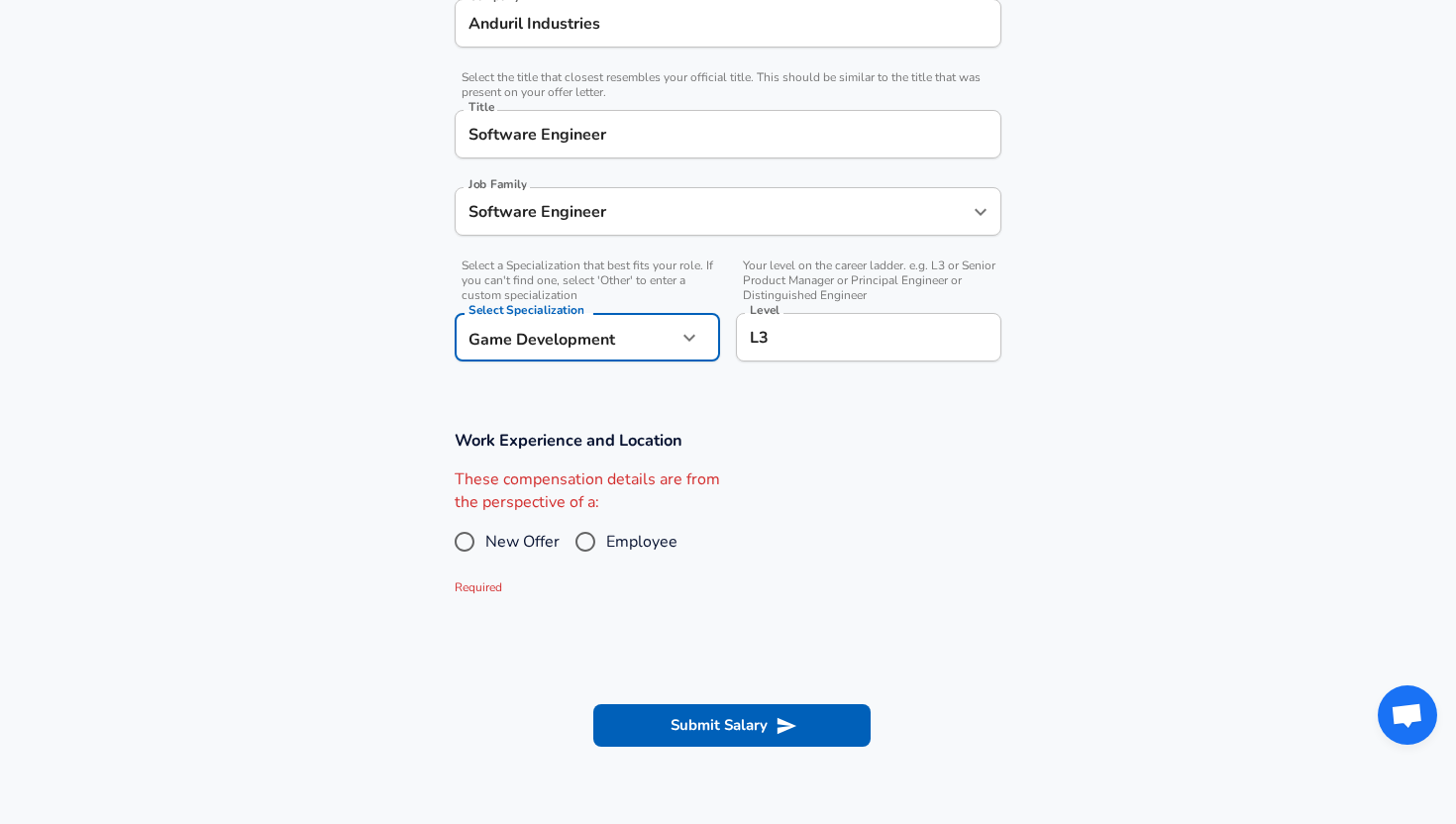 scroll, scrollTop: 271, scrollLeft: 0, axis: vertical 